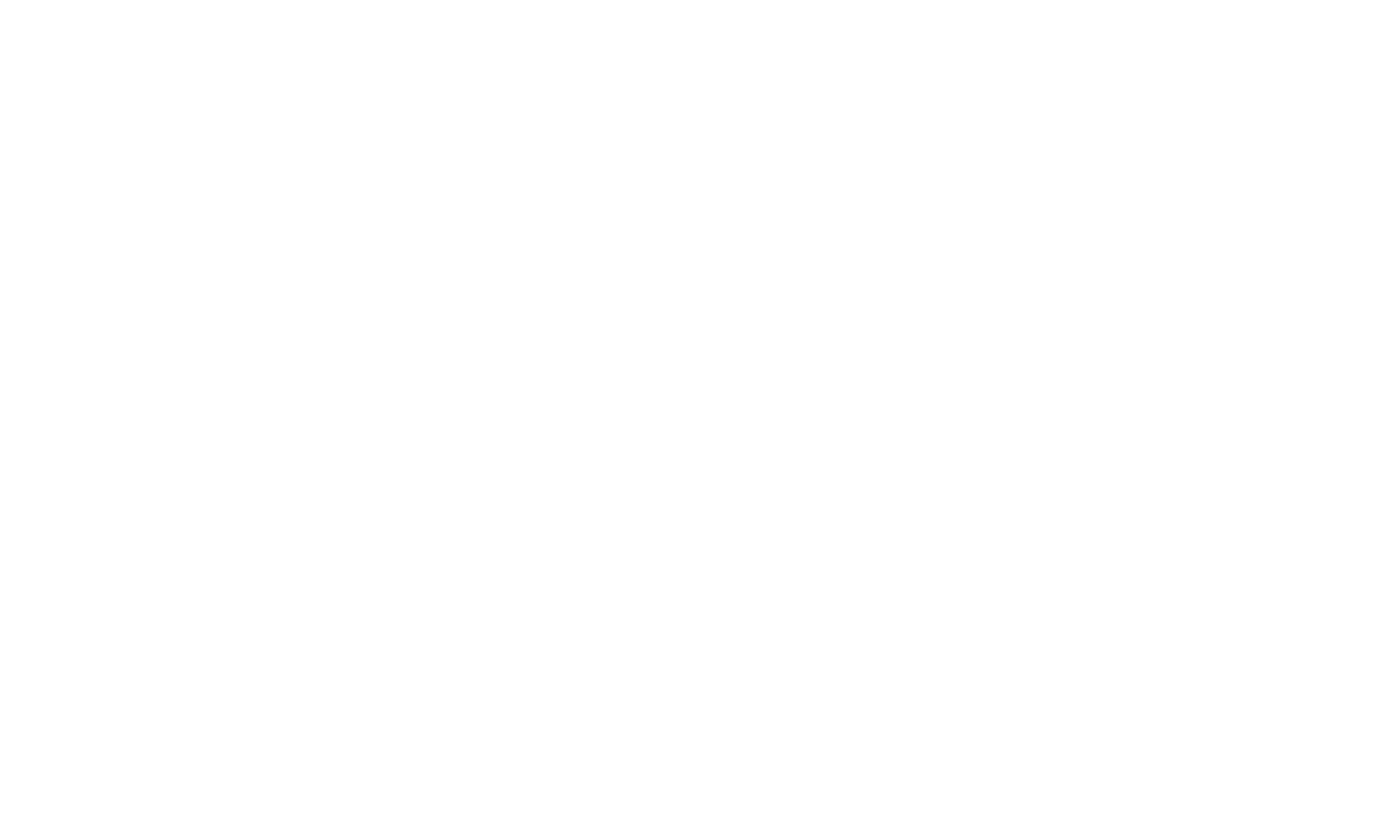 scroll, scrollTop: 0, scrollLeft: 0, axis: both 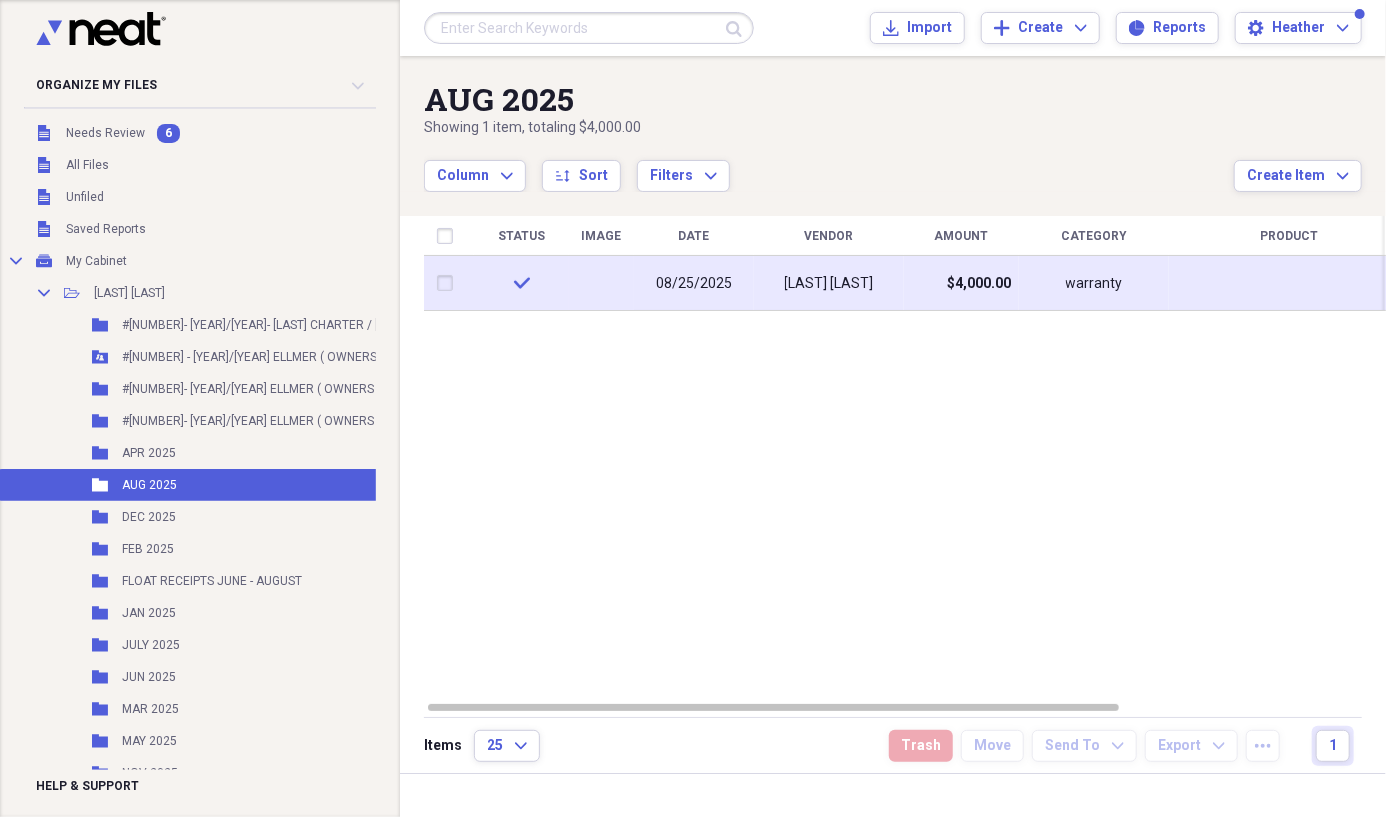 click on "$4,000.00" at bounding box center [979, 284] 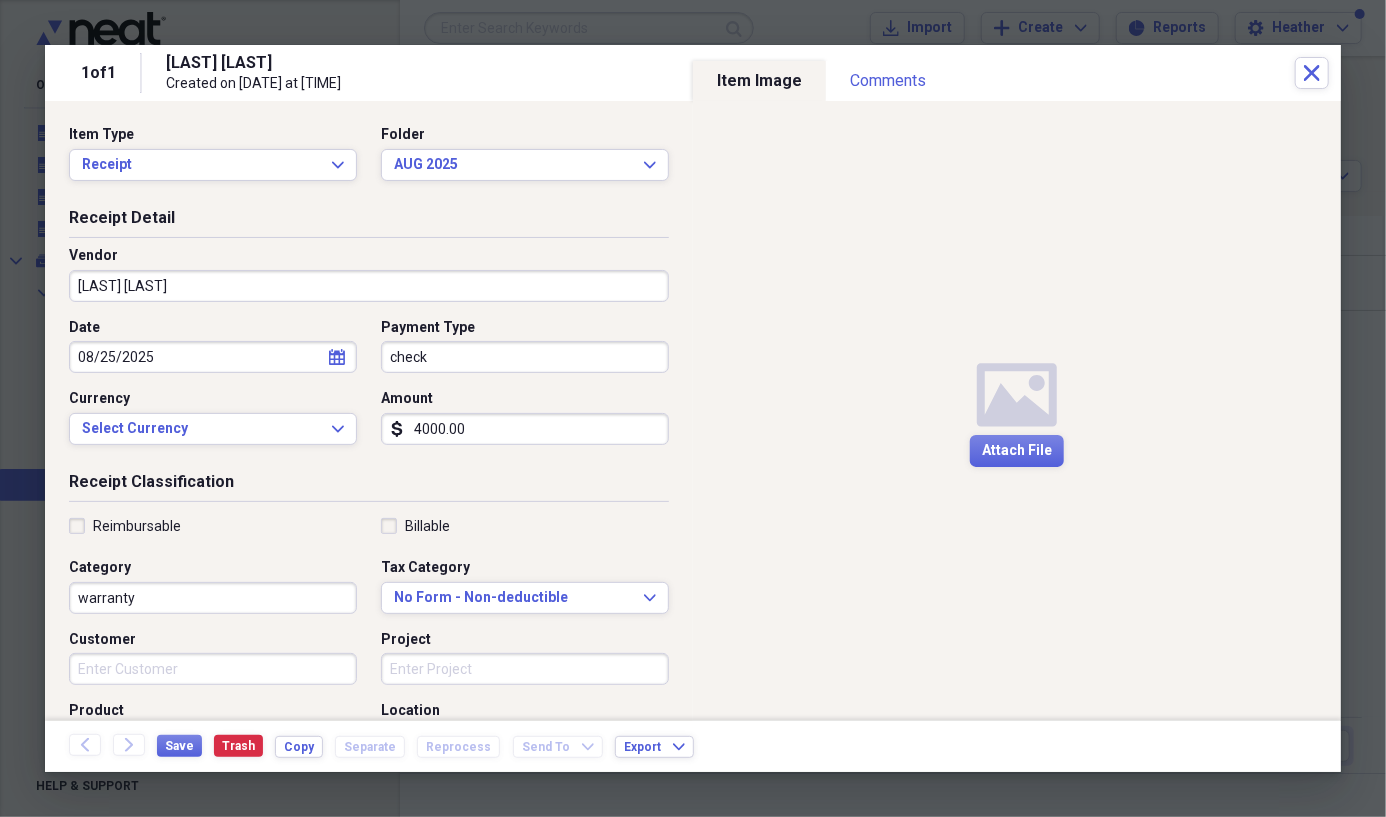 click on "4000.00" at bounding box center [525, 429] 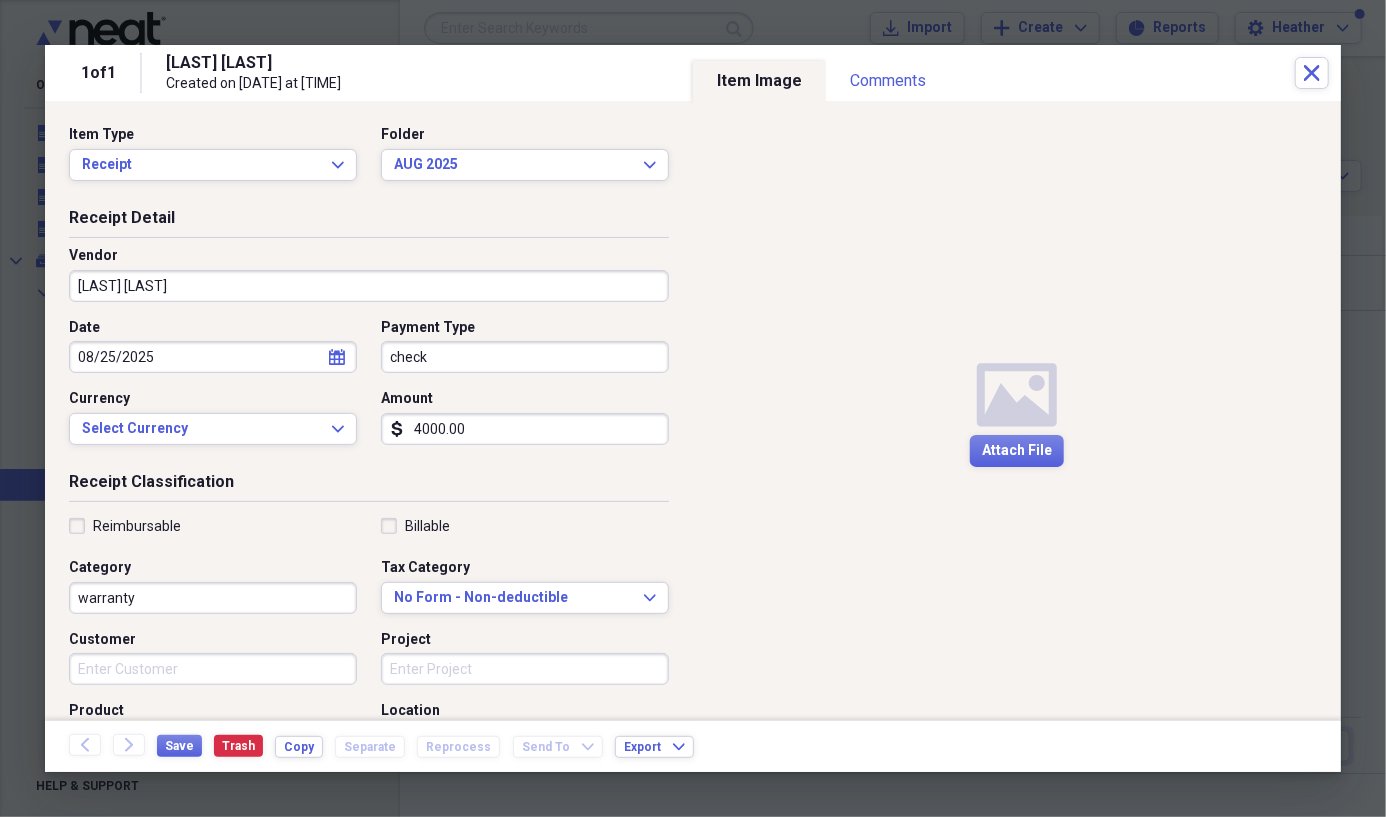 drag, startPoint x: 414, startPoint y: 433, endPoint x: 428, endPoint y: 432, distance: 14.035668 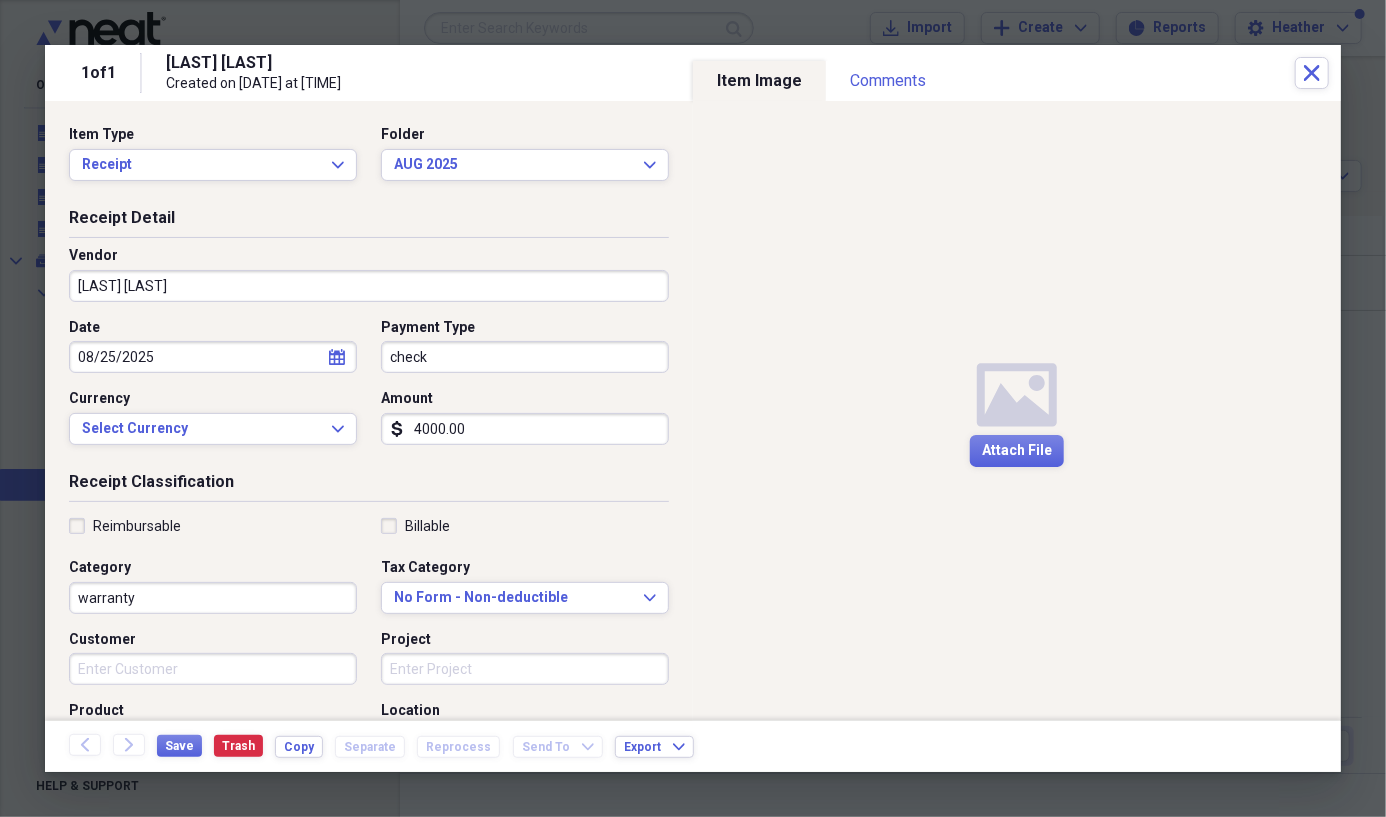 click on "4000.00" at bounding box center (525, 429) 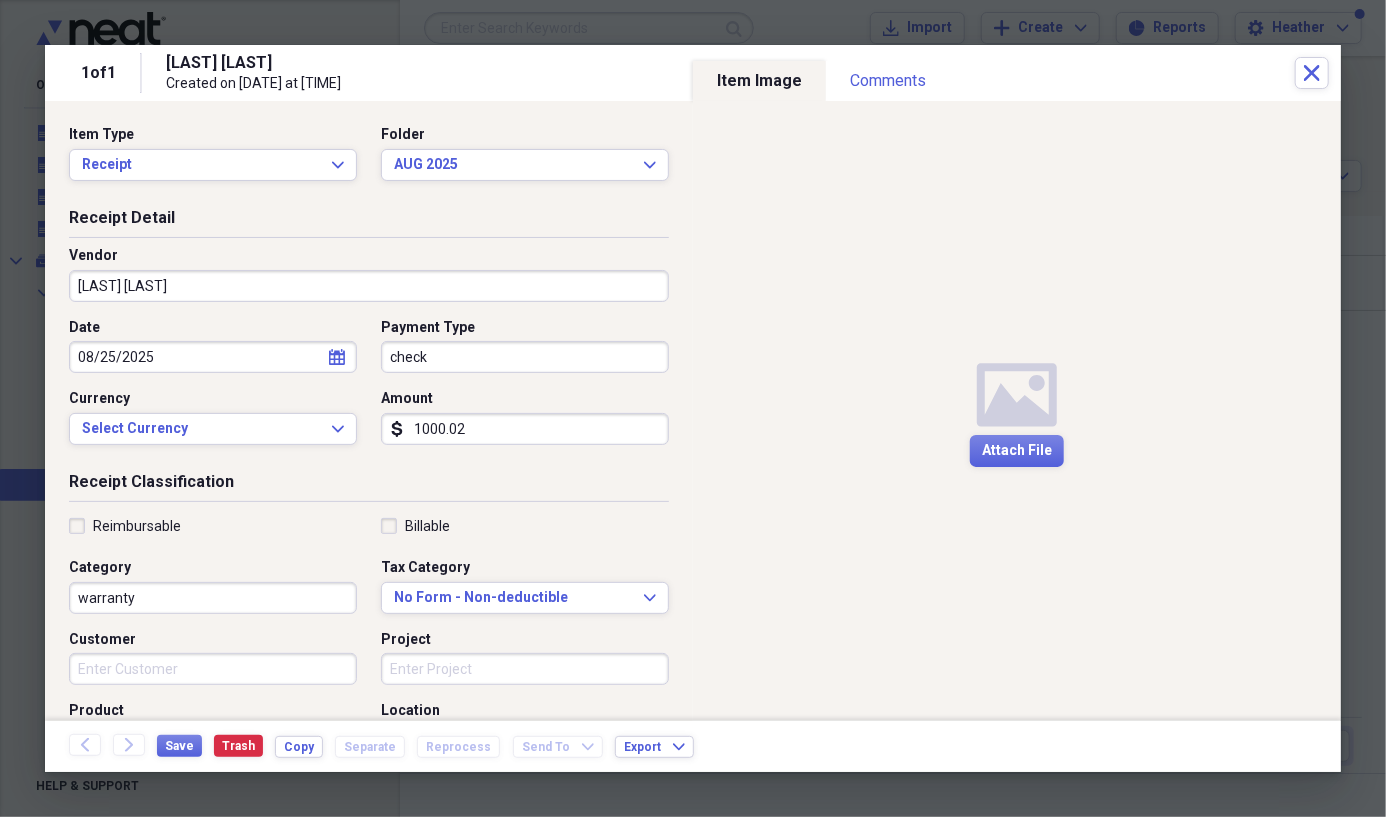 drag, startPoint x: 470, startPoint y: 422, endPoint x: 369, endPoint y: 422, distance: 101 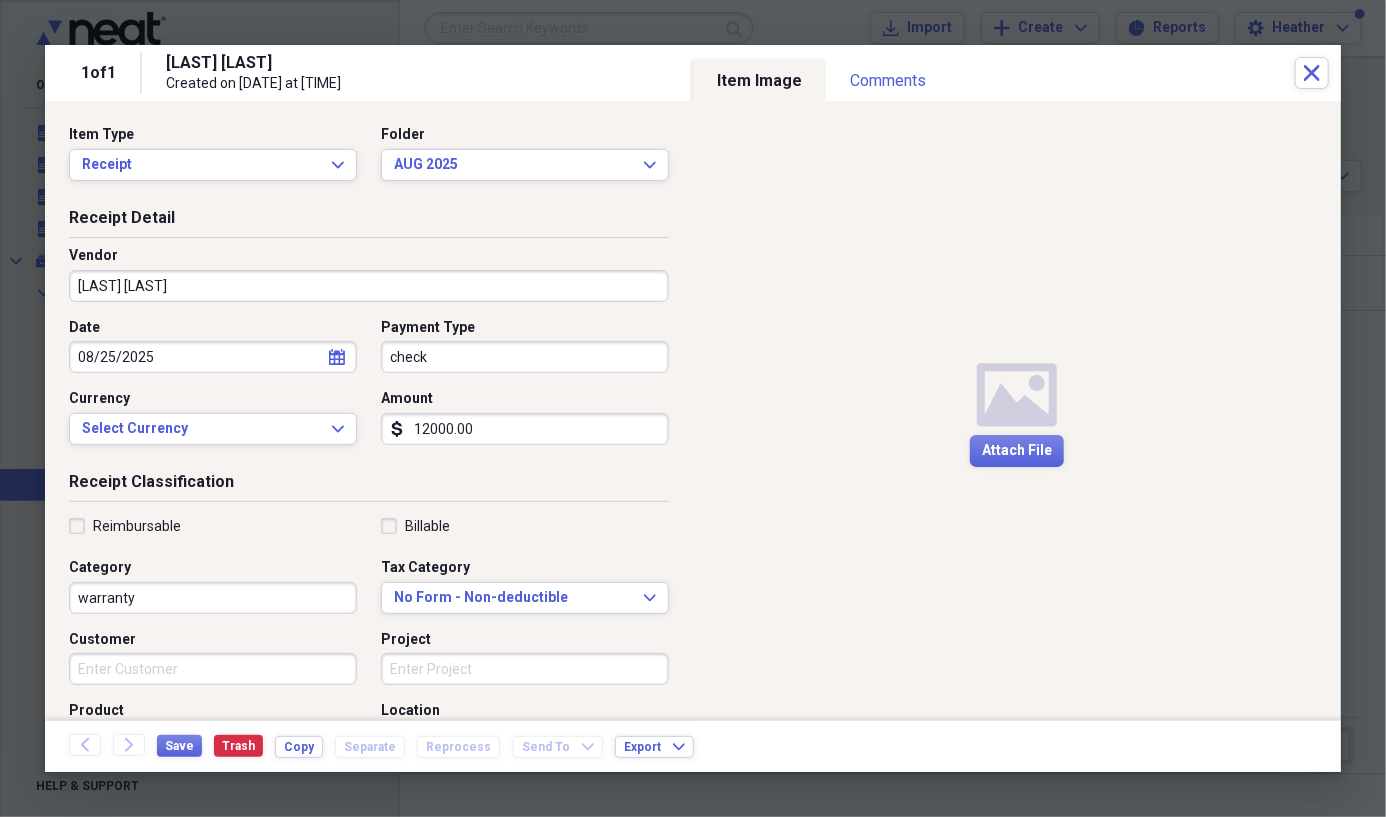 type on "12000.00" 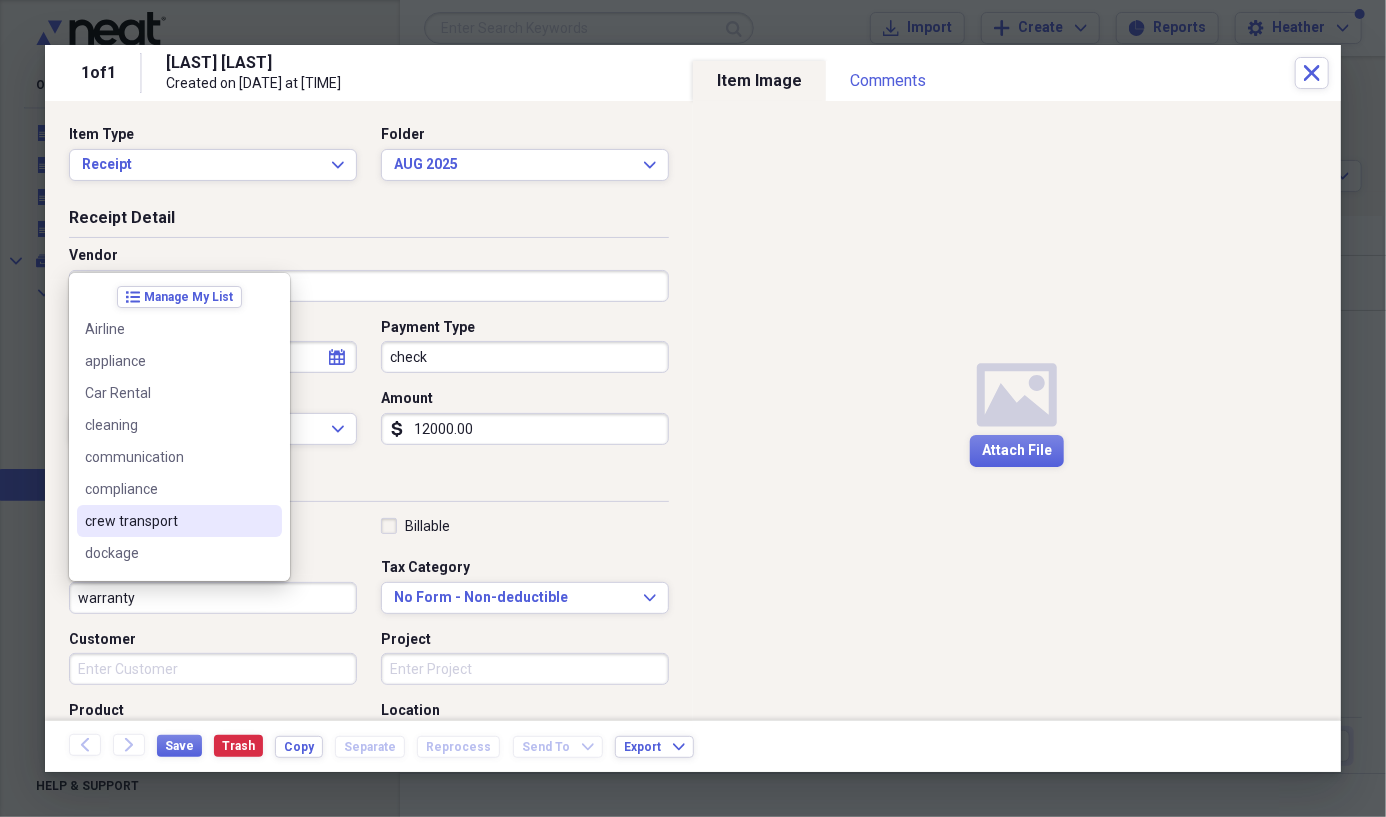 click on "Receipt Classification" at bounding box center [369, 486] 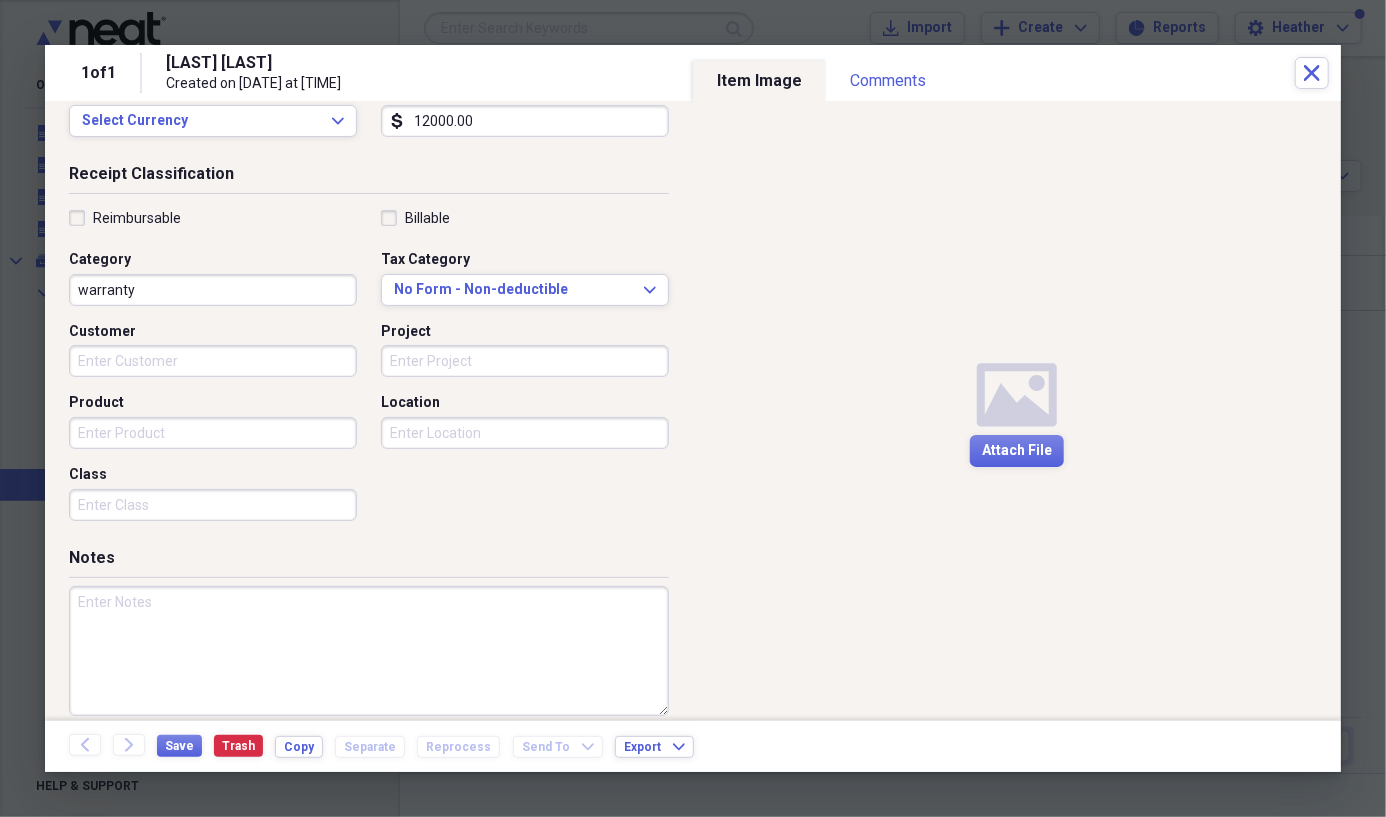 scroll, scrollTop: 315, scrollLeft: 0, axis: vertical 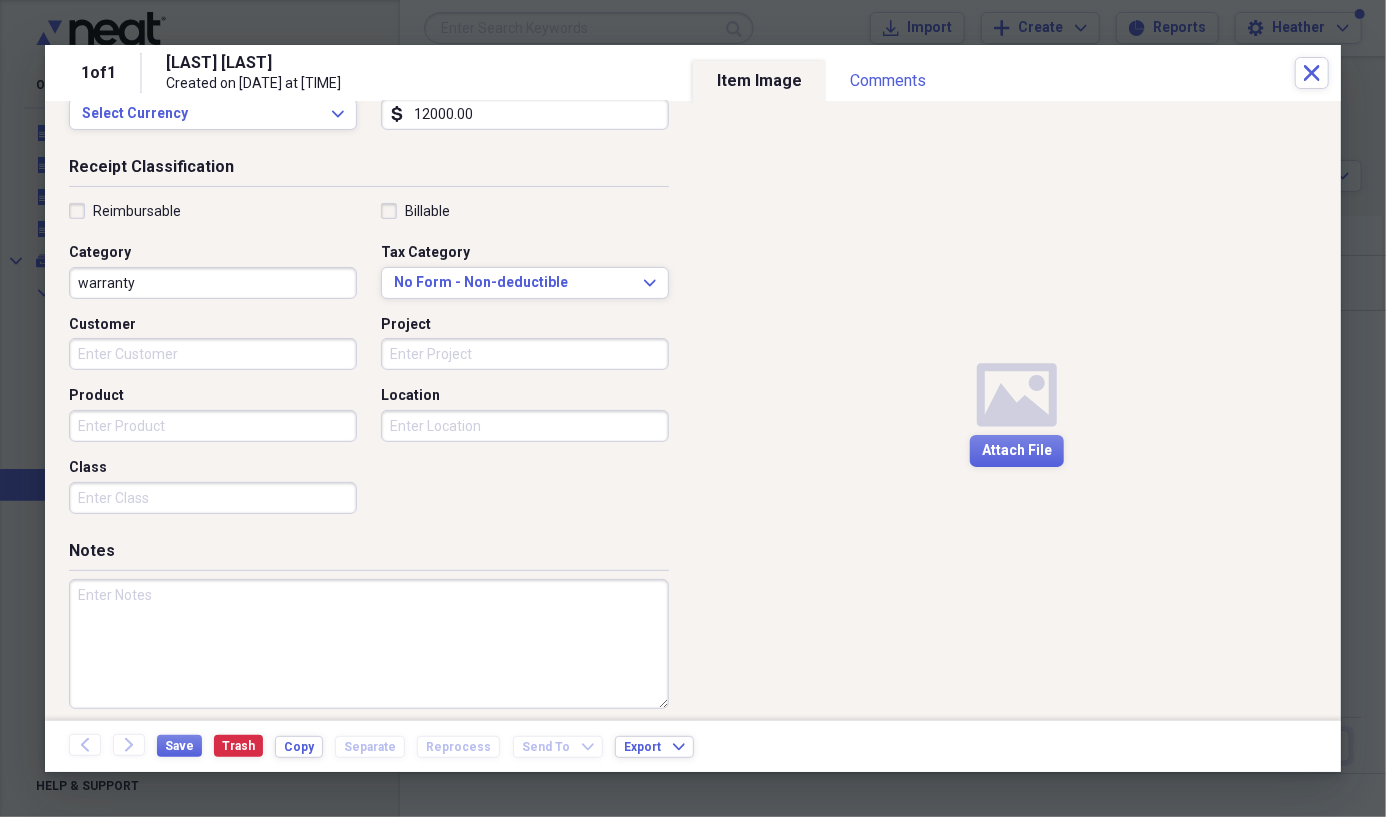 click at bounding box center (369, 644) 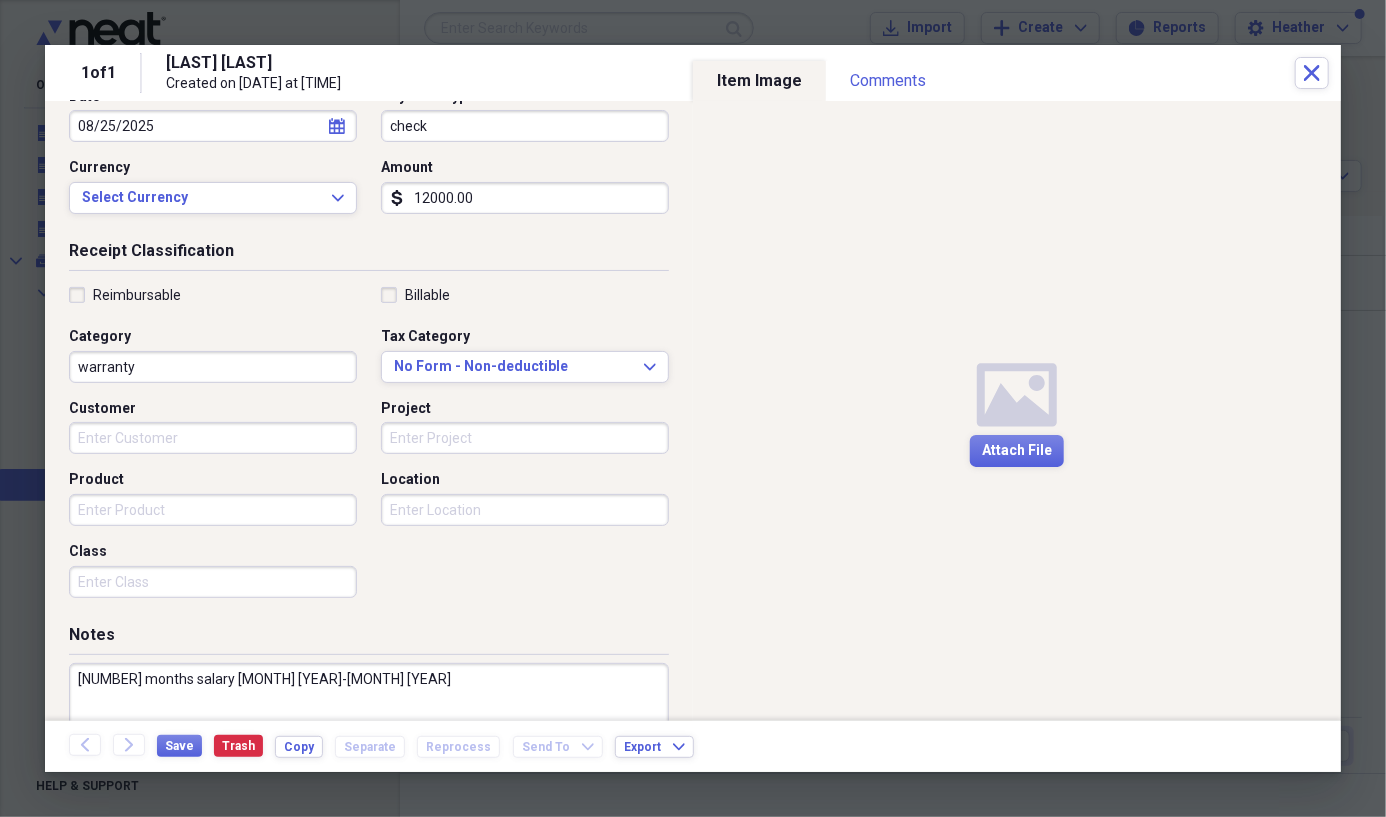 scroll, scrollTop: 230, scrollLeft: 0, axis: vertical 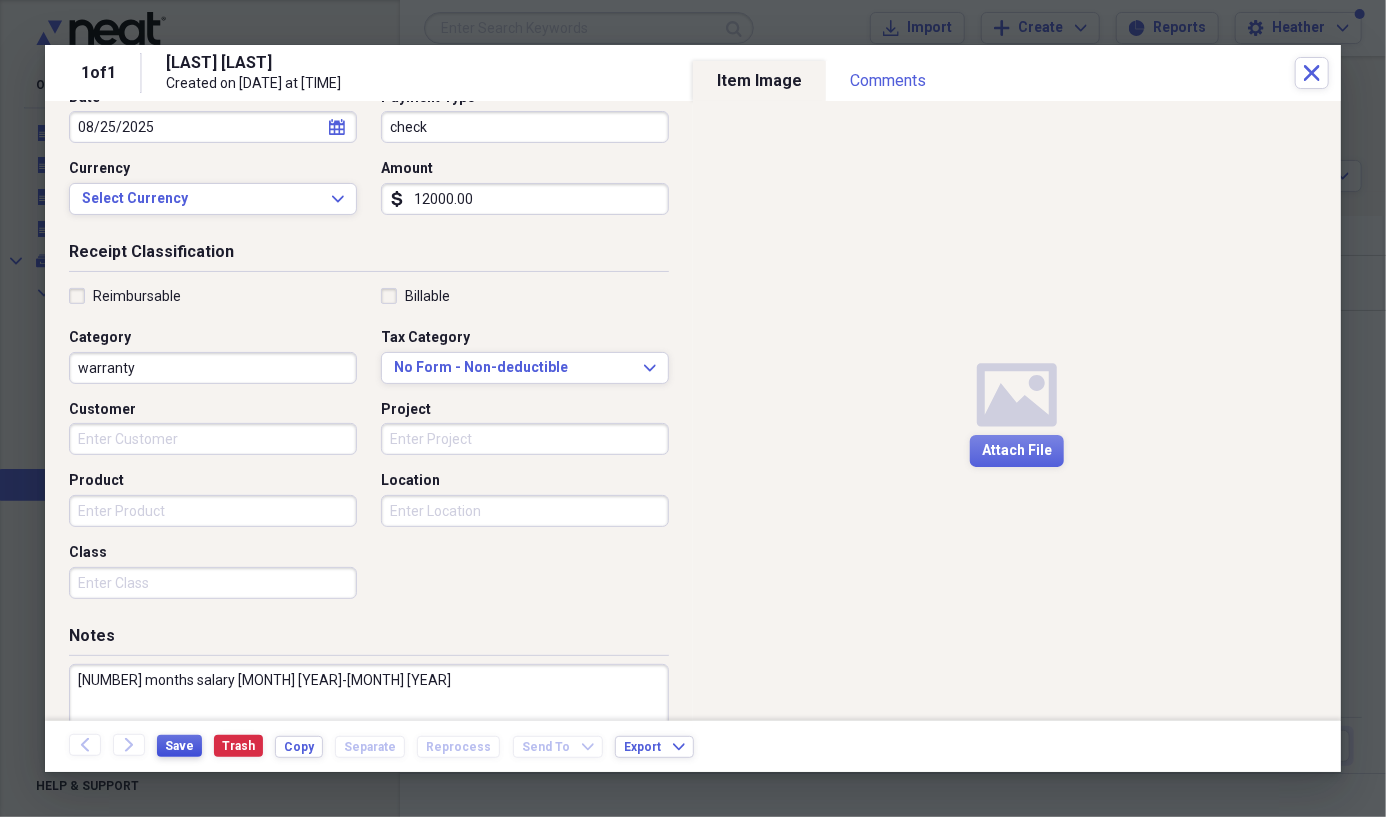 type on "[NUMBER] months salary [MONTH] [YEAR]-[MONTH] [YEAR]" 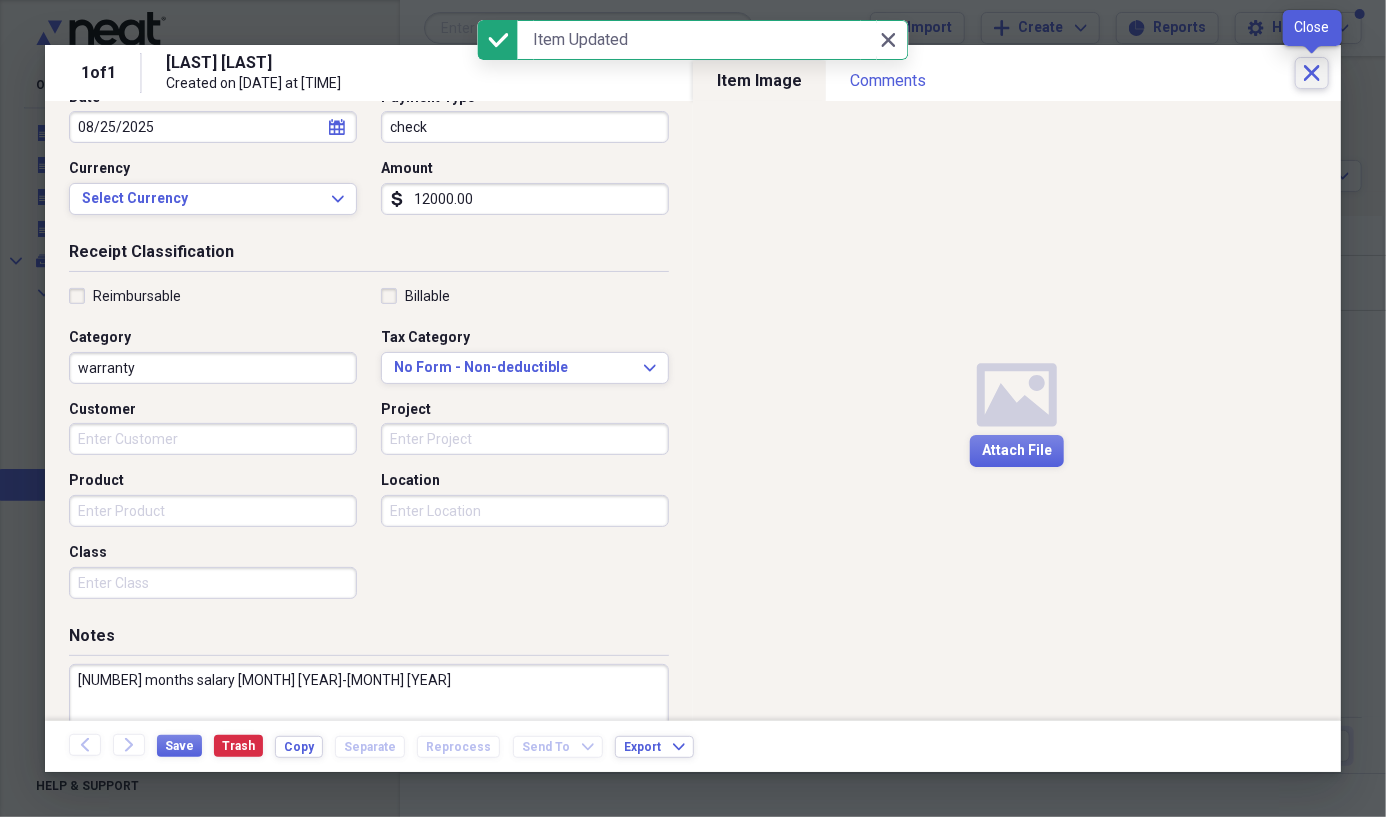 click 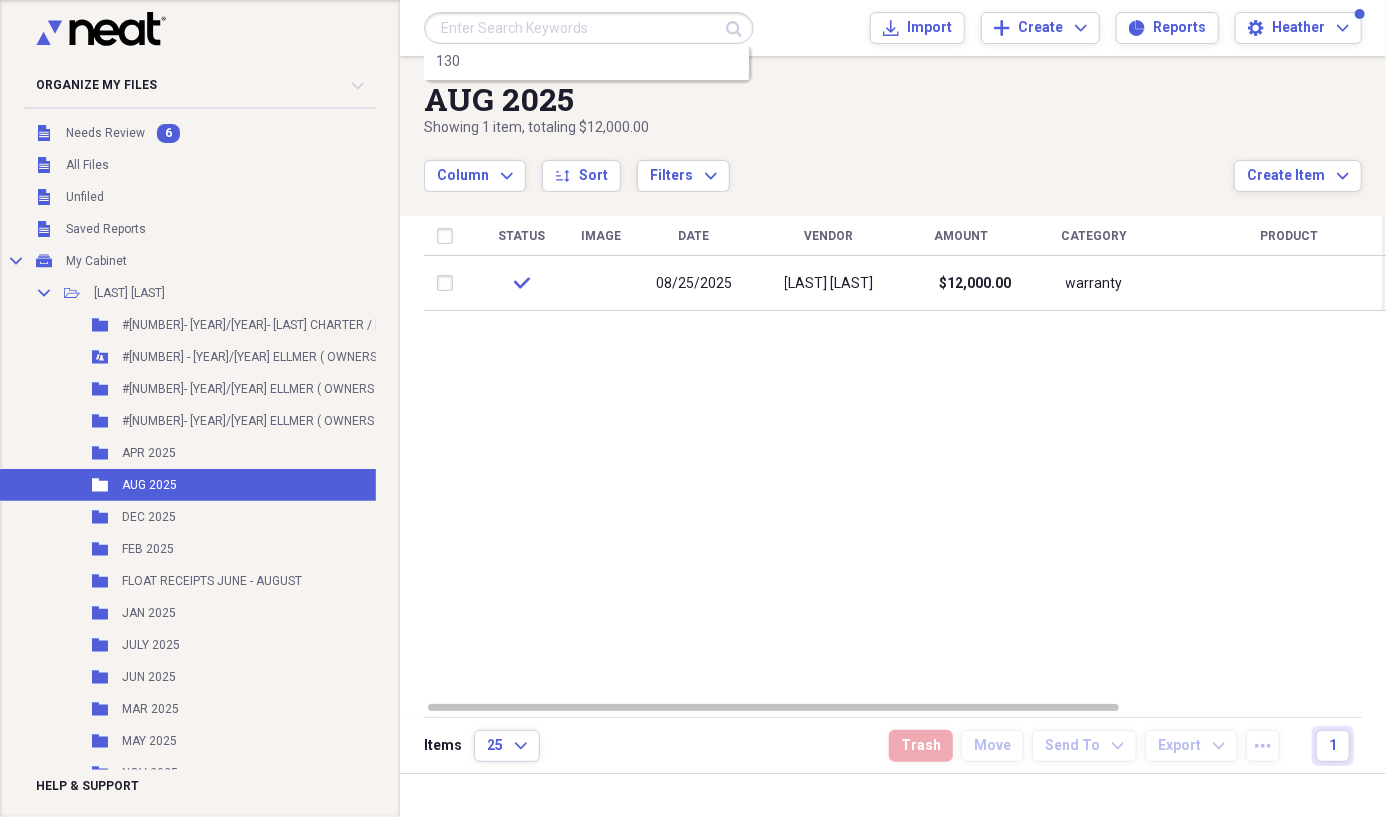 click at bounding box center [589, 28] 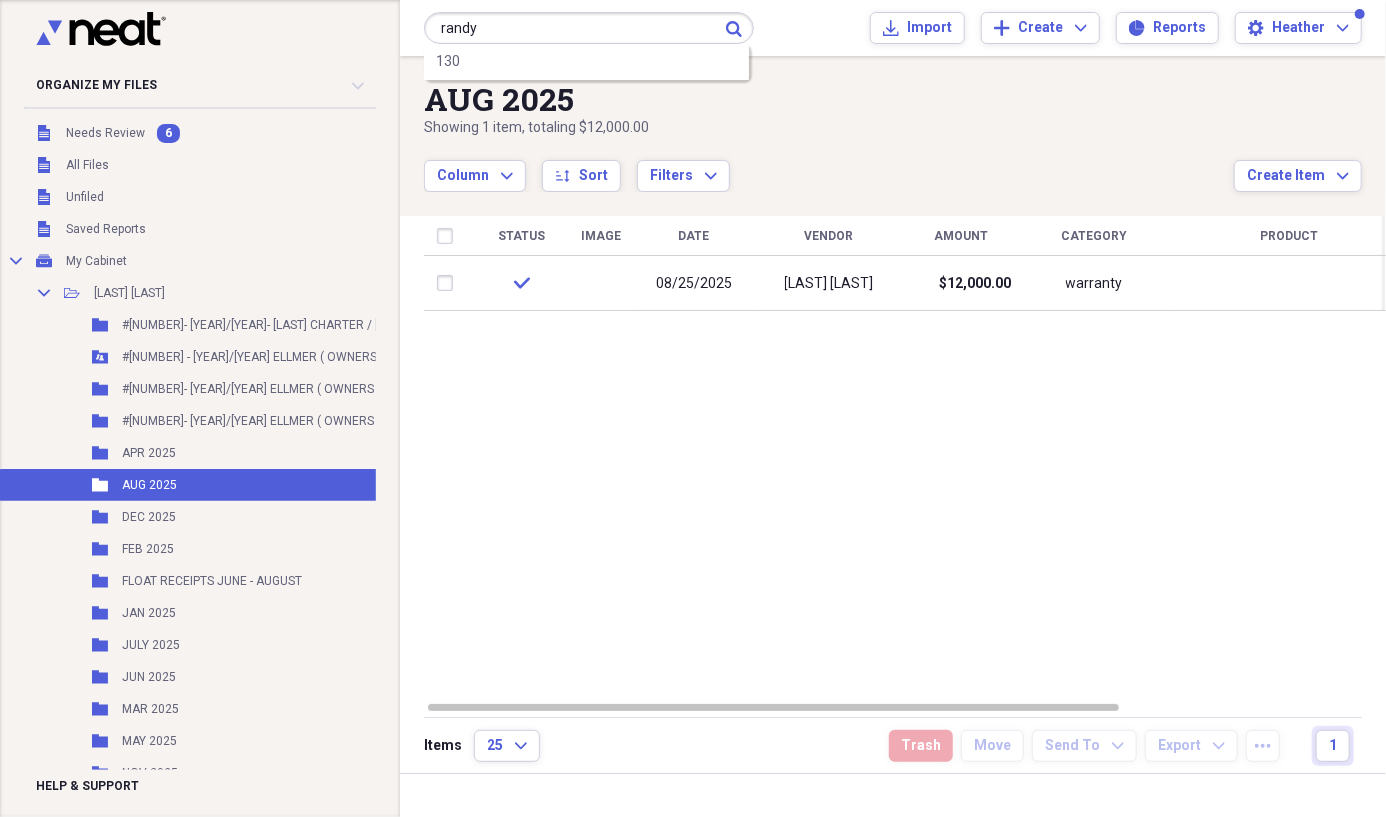 type on "randy" 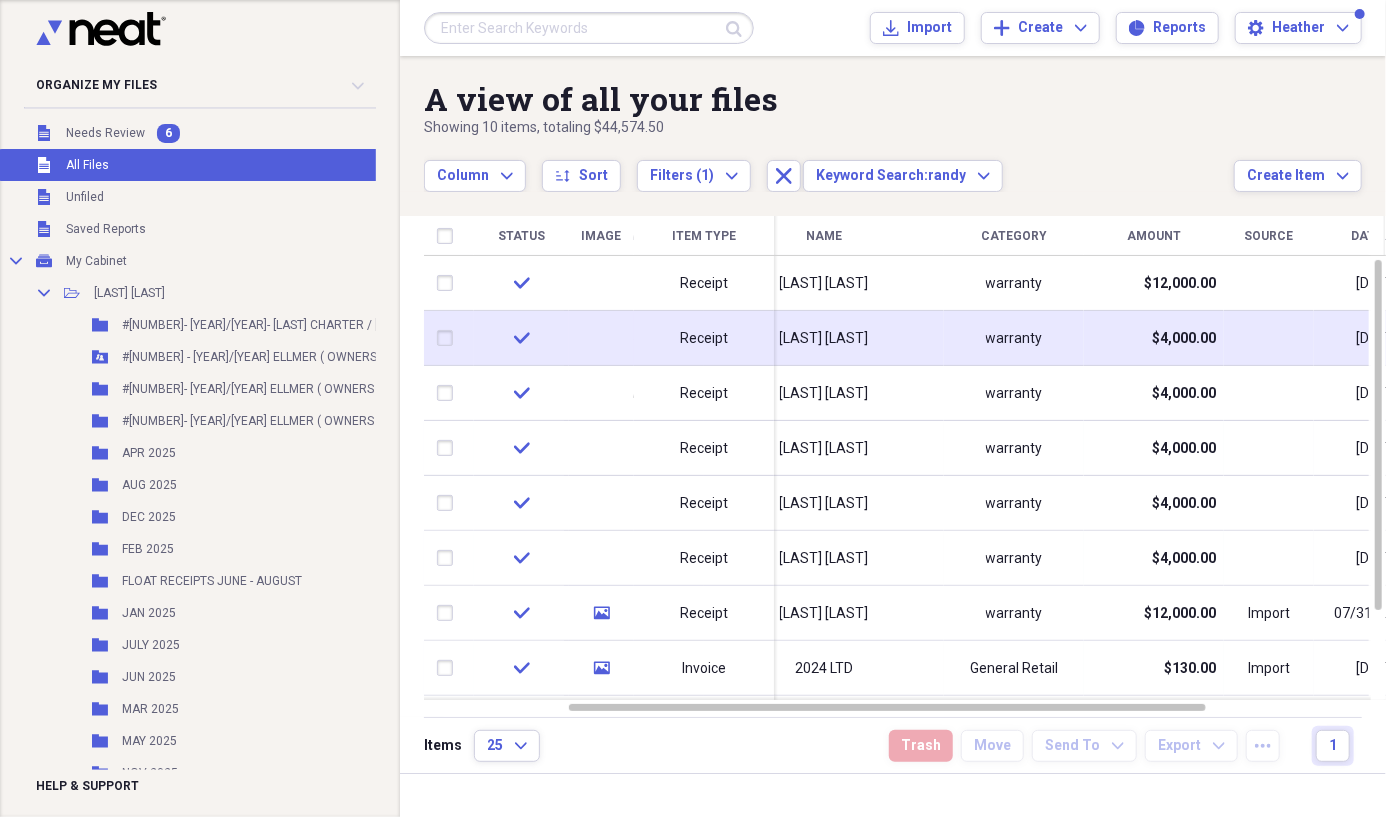 click at bounding box center (449, 338) 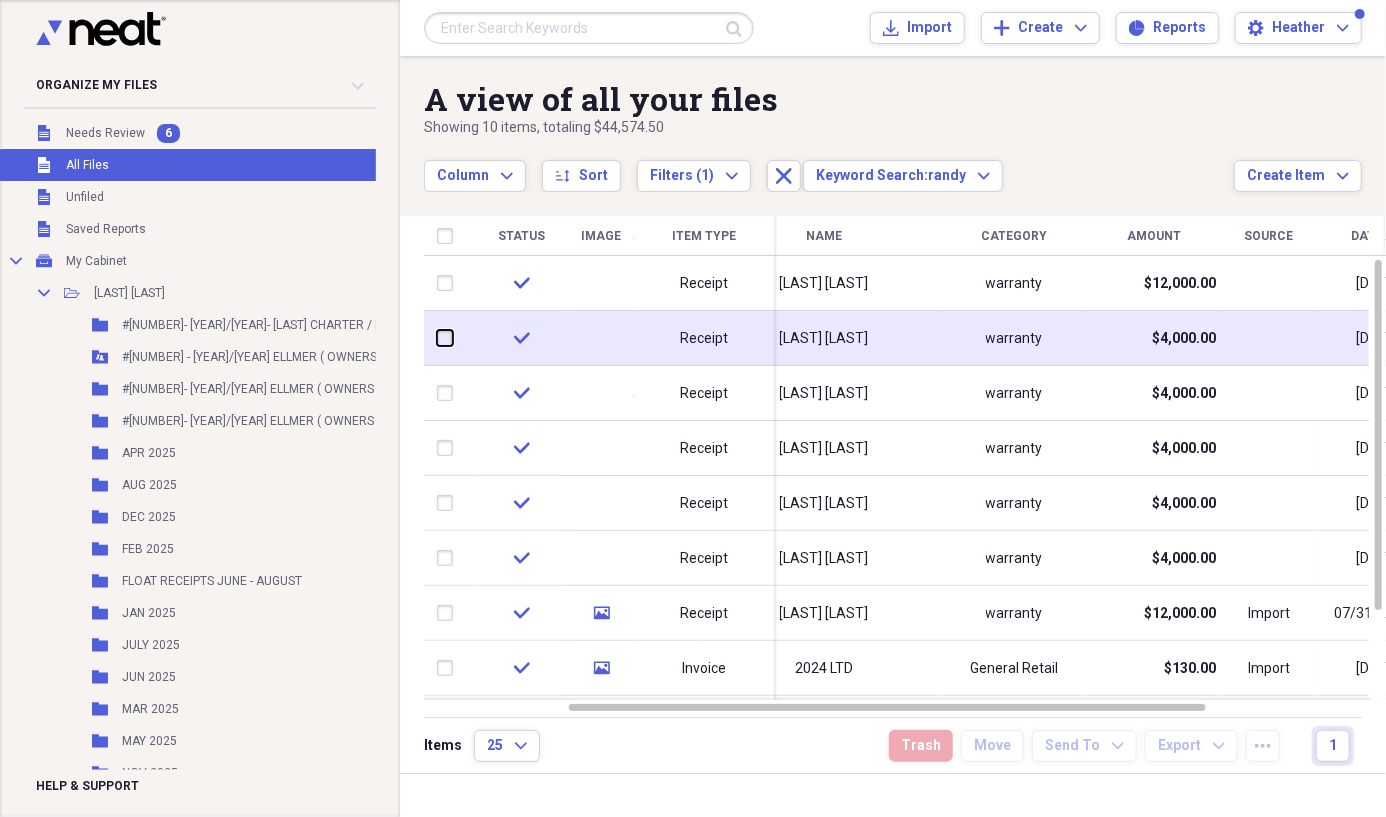 click at bounding box center (437, 338) 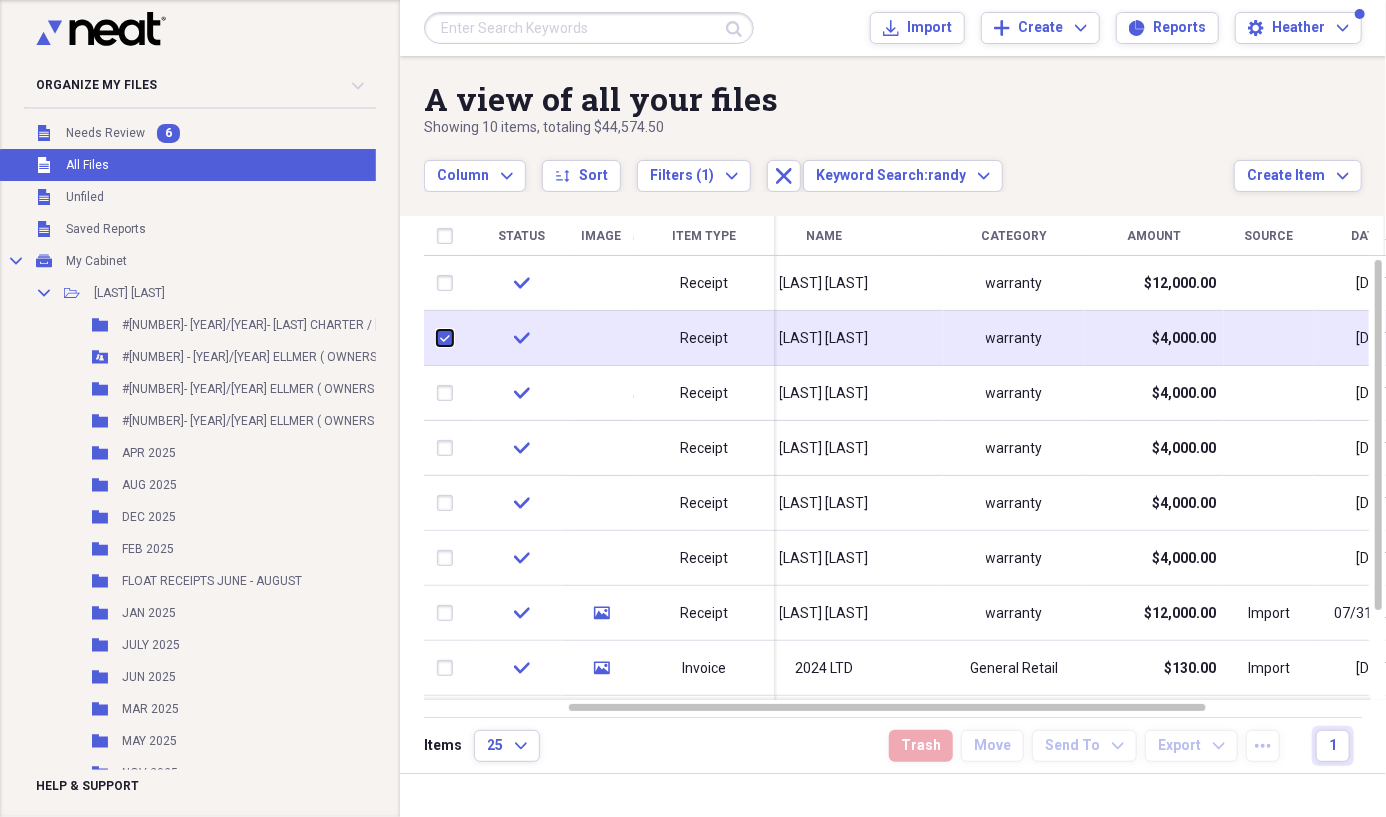 checkbox on "true" 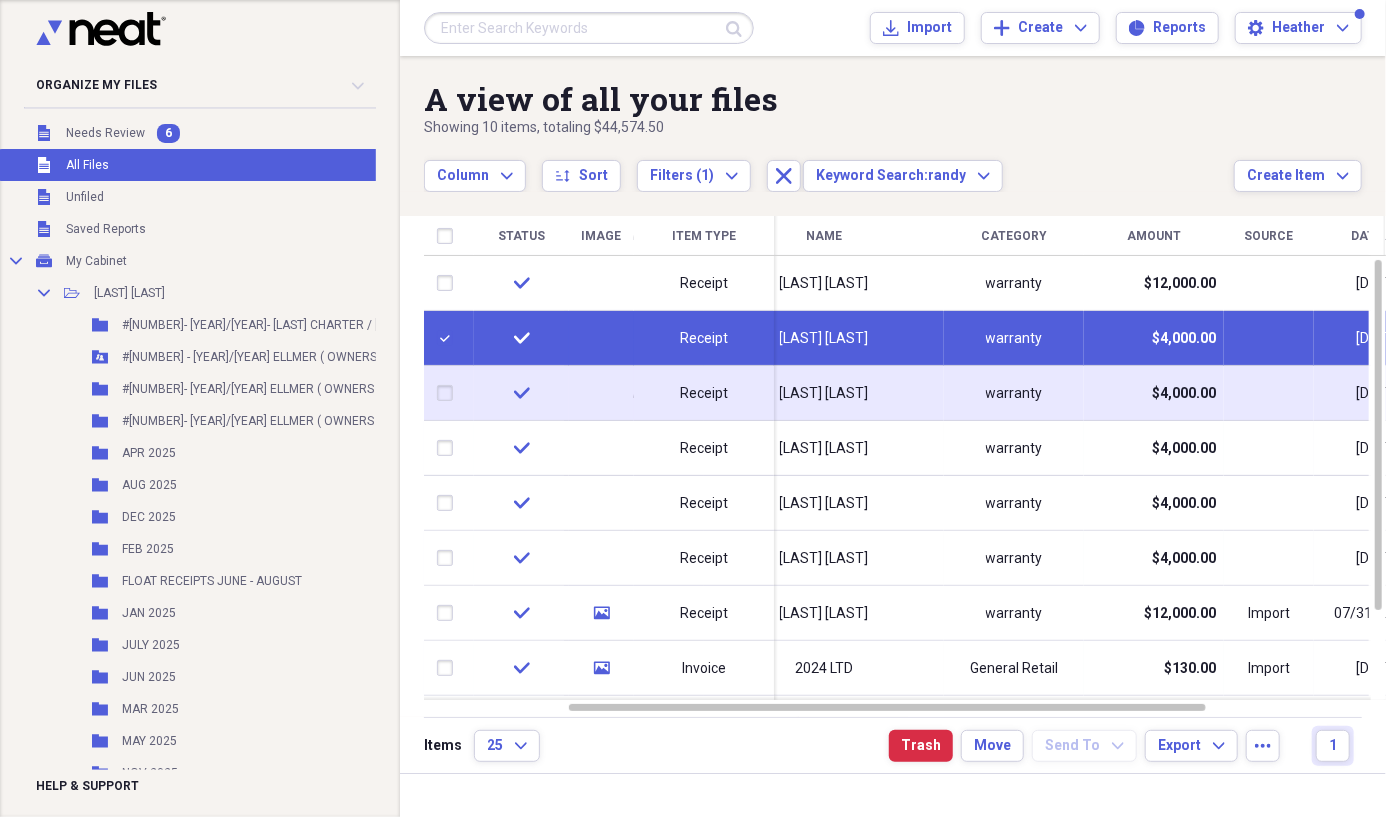 click at bounding box center [449, 393] 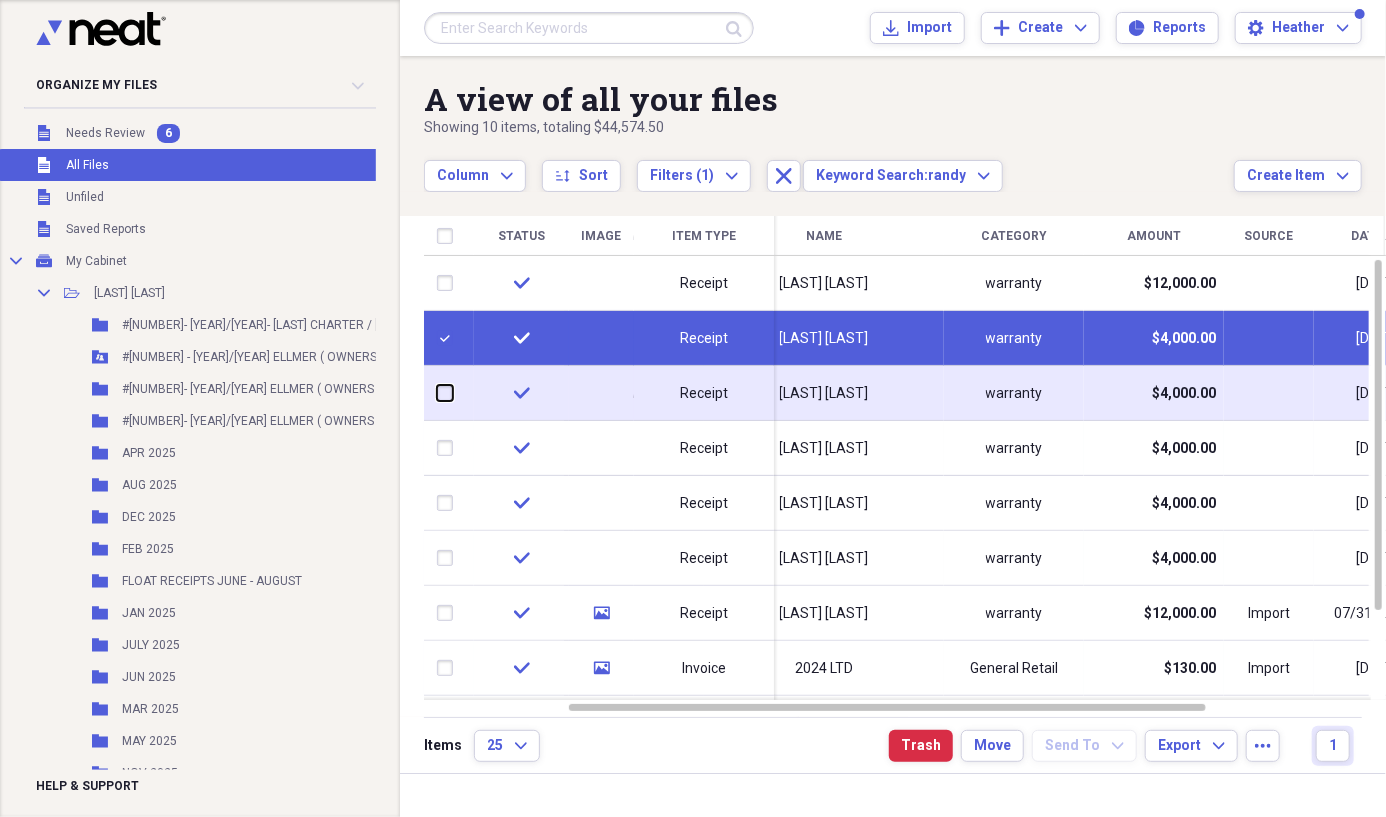 click at bounding box center [437, 393] 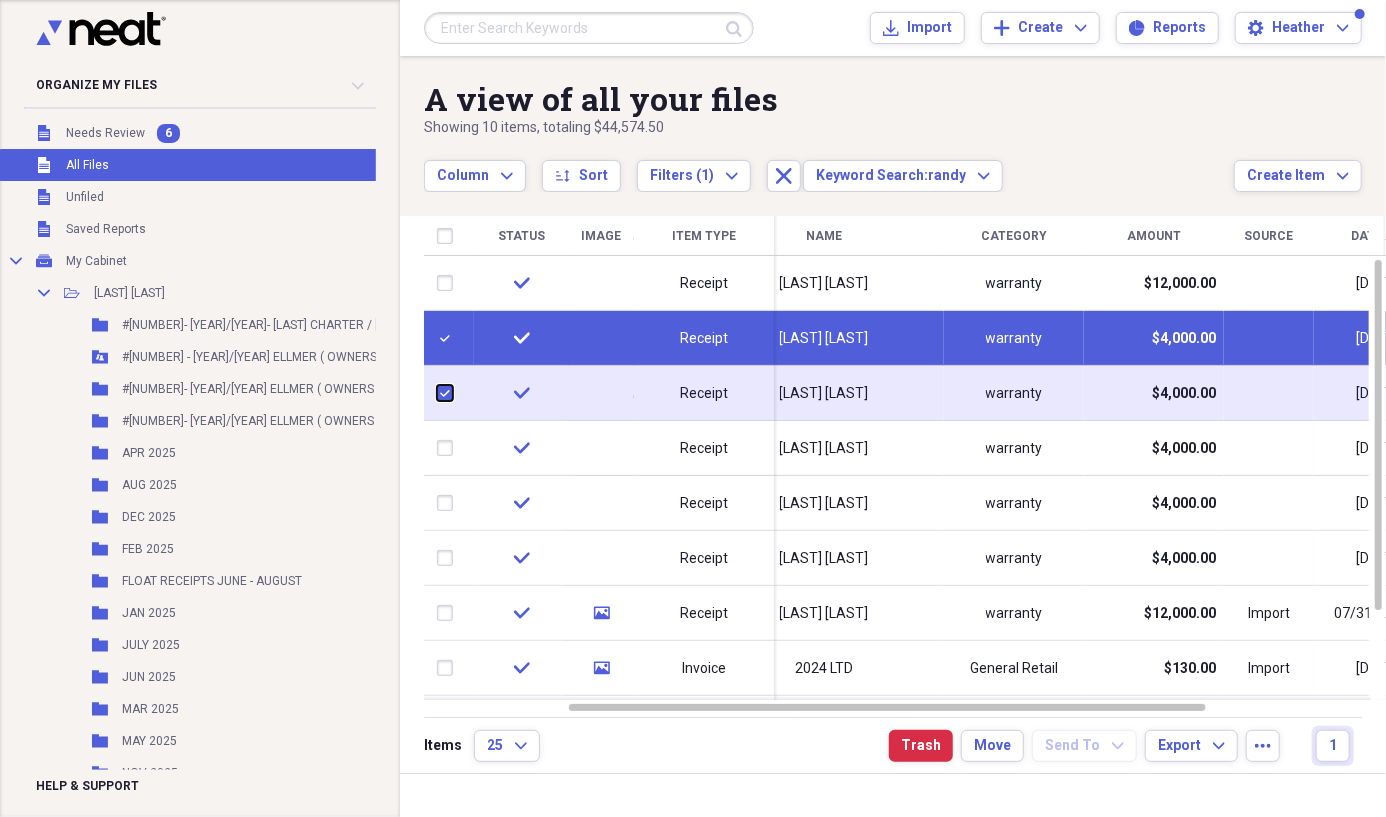 checkbox on "true" 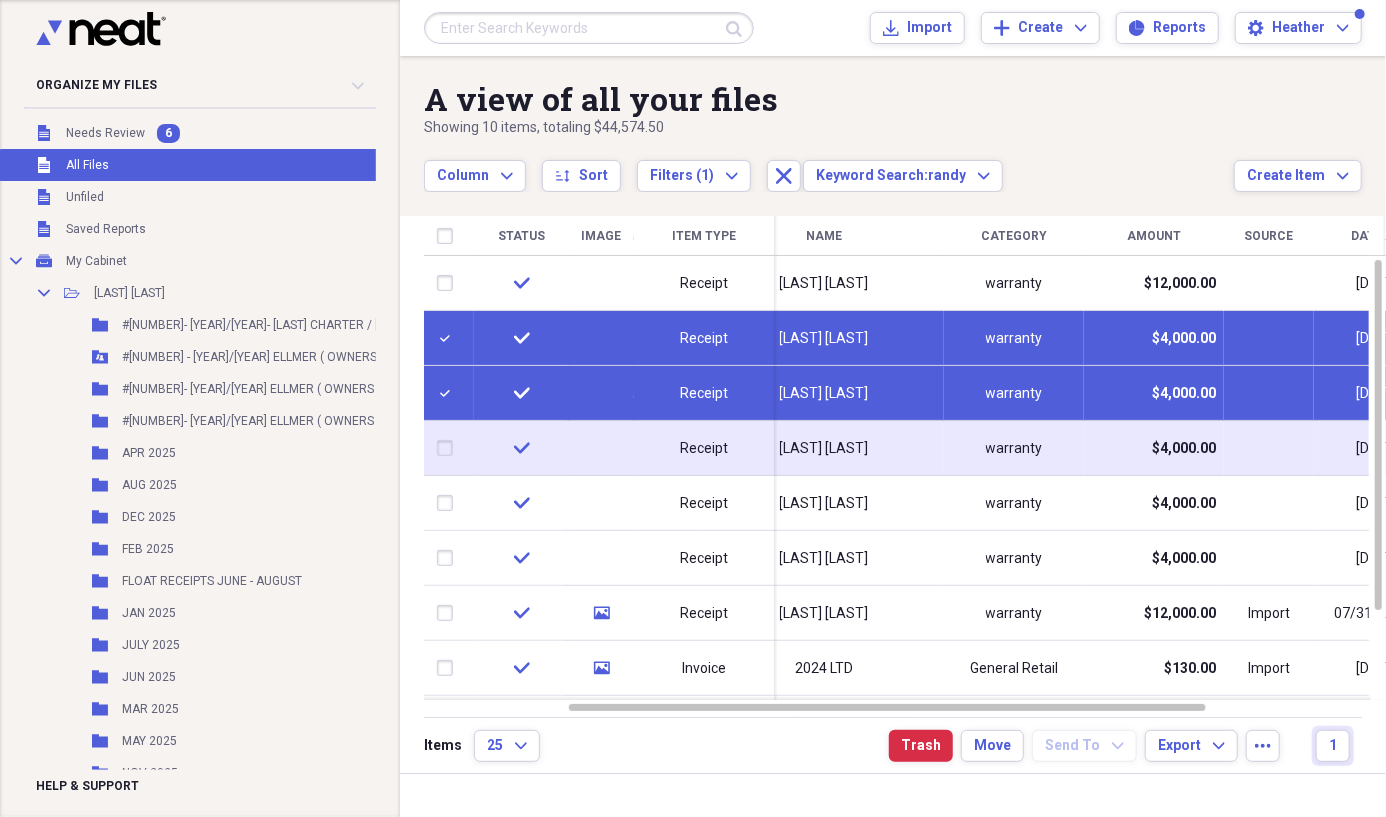 click at bounding box center [449, 448] 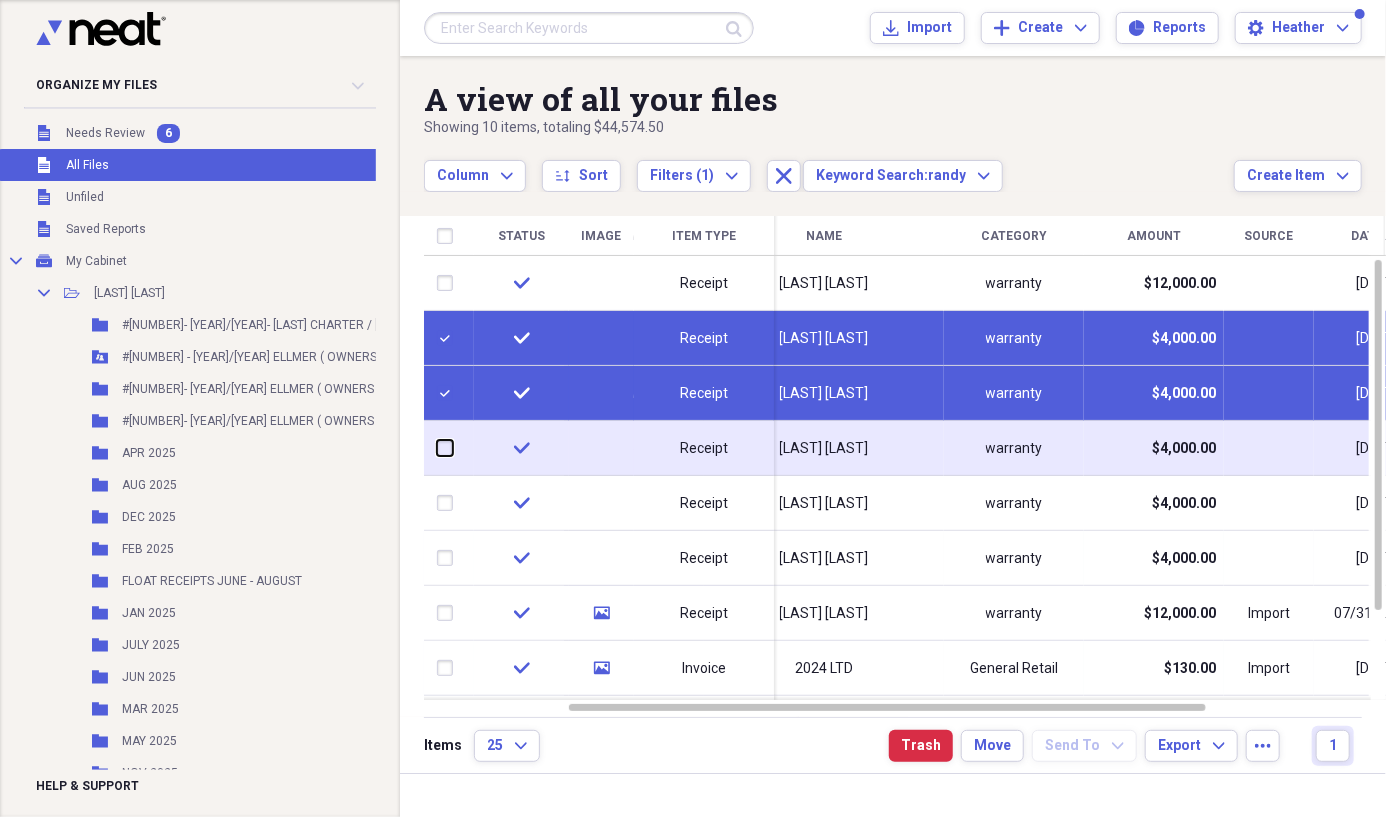 click at bounding box center (437, 448) 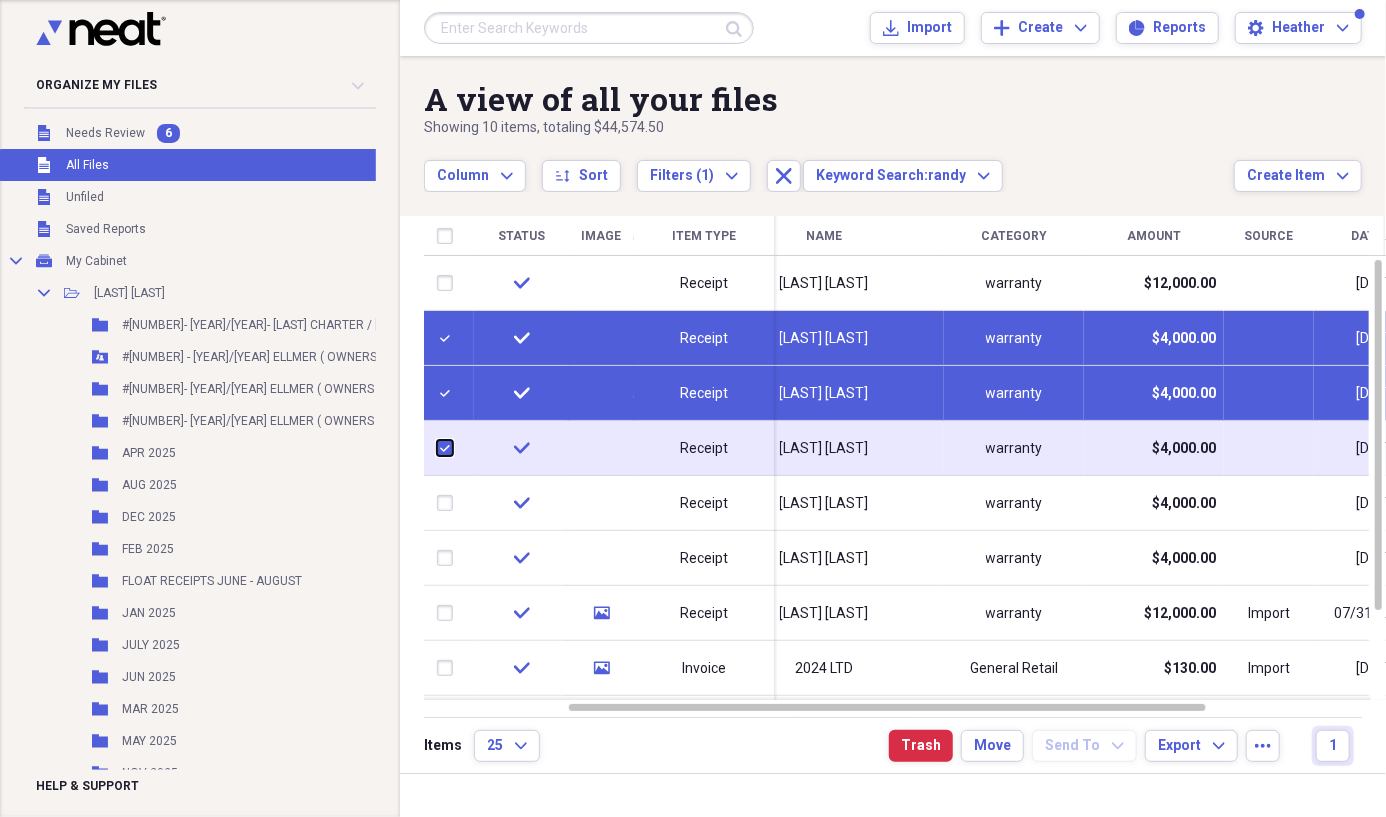 checkbox on "true" 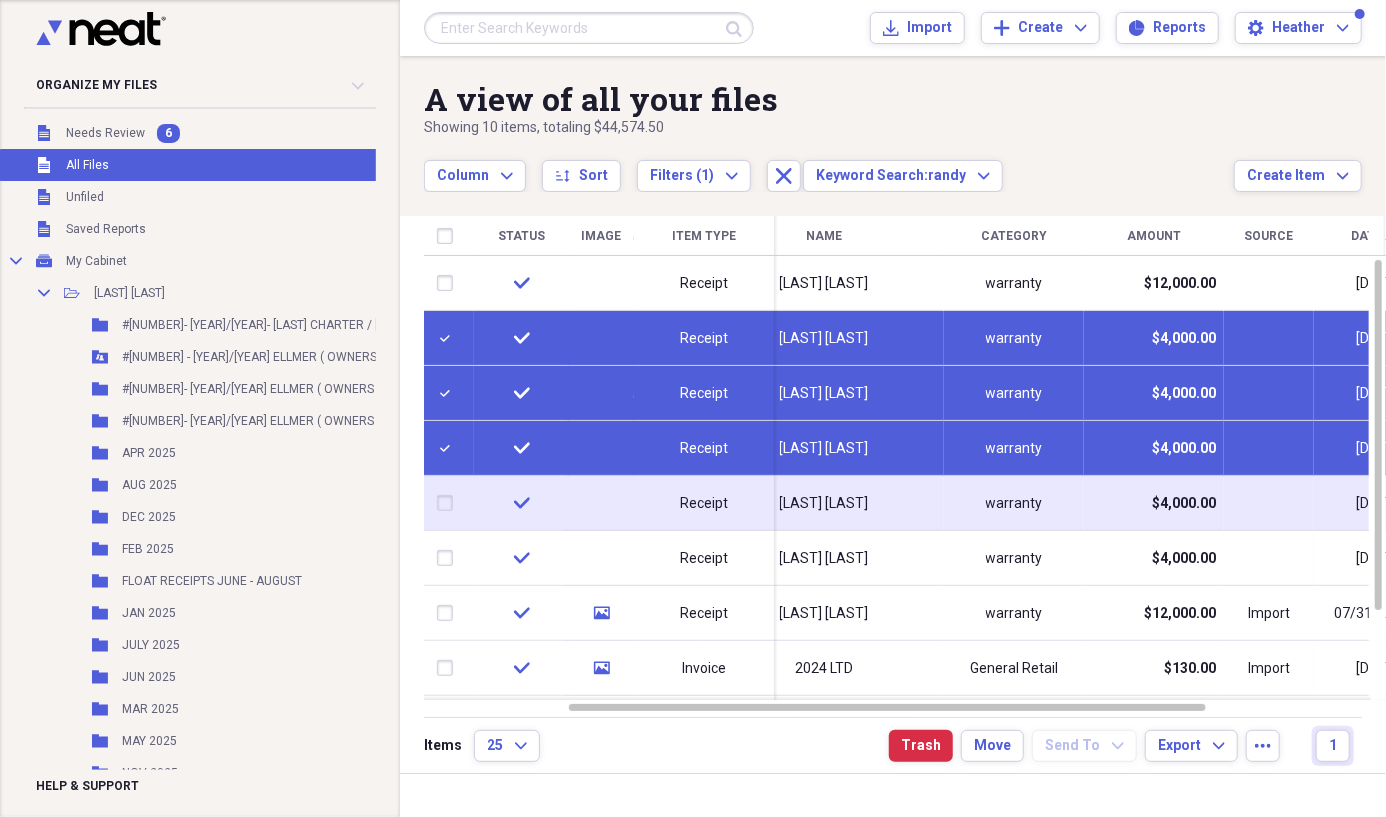 click at bounding box center [449, 503] 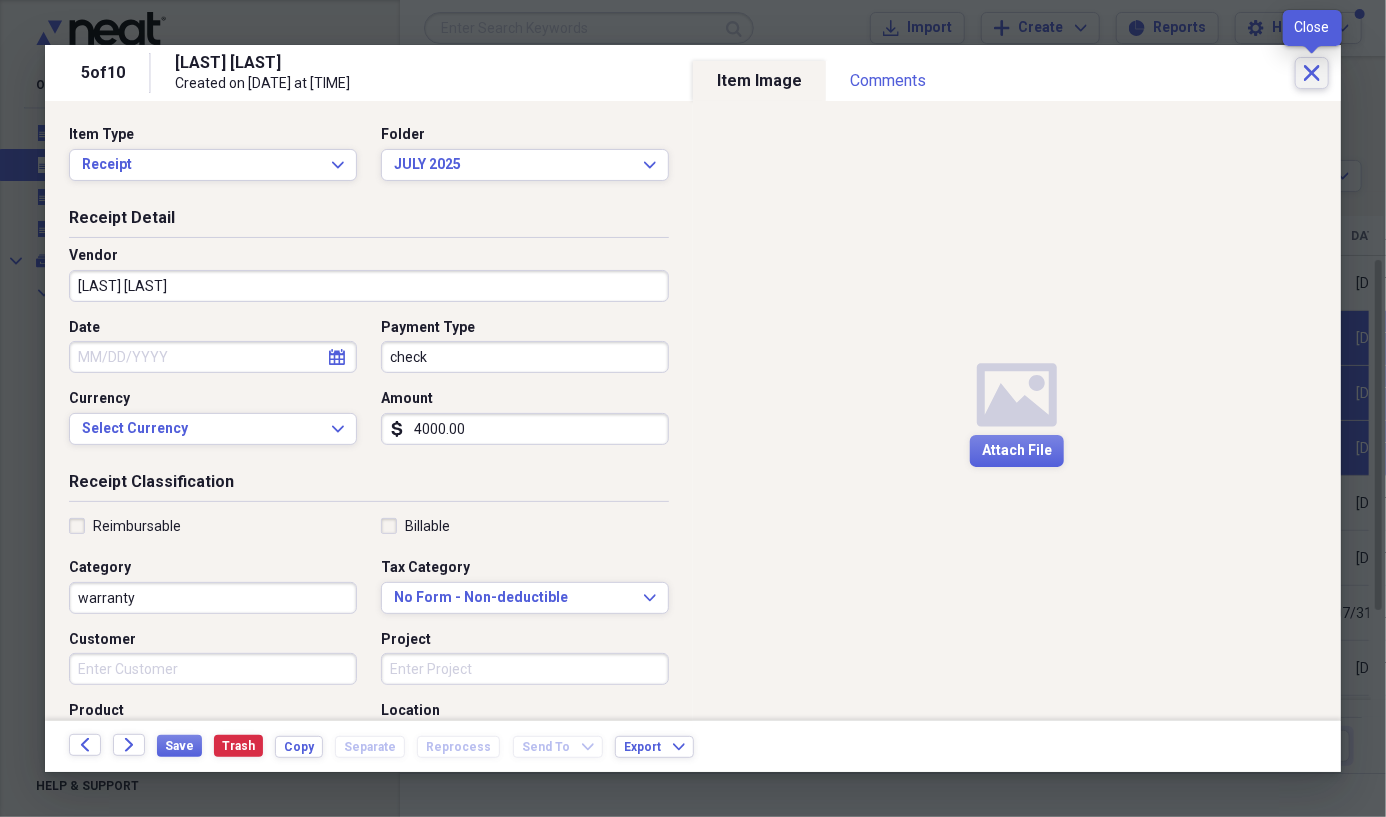 click on "Close" at bounding box center [1312, 73] 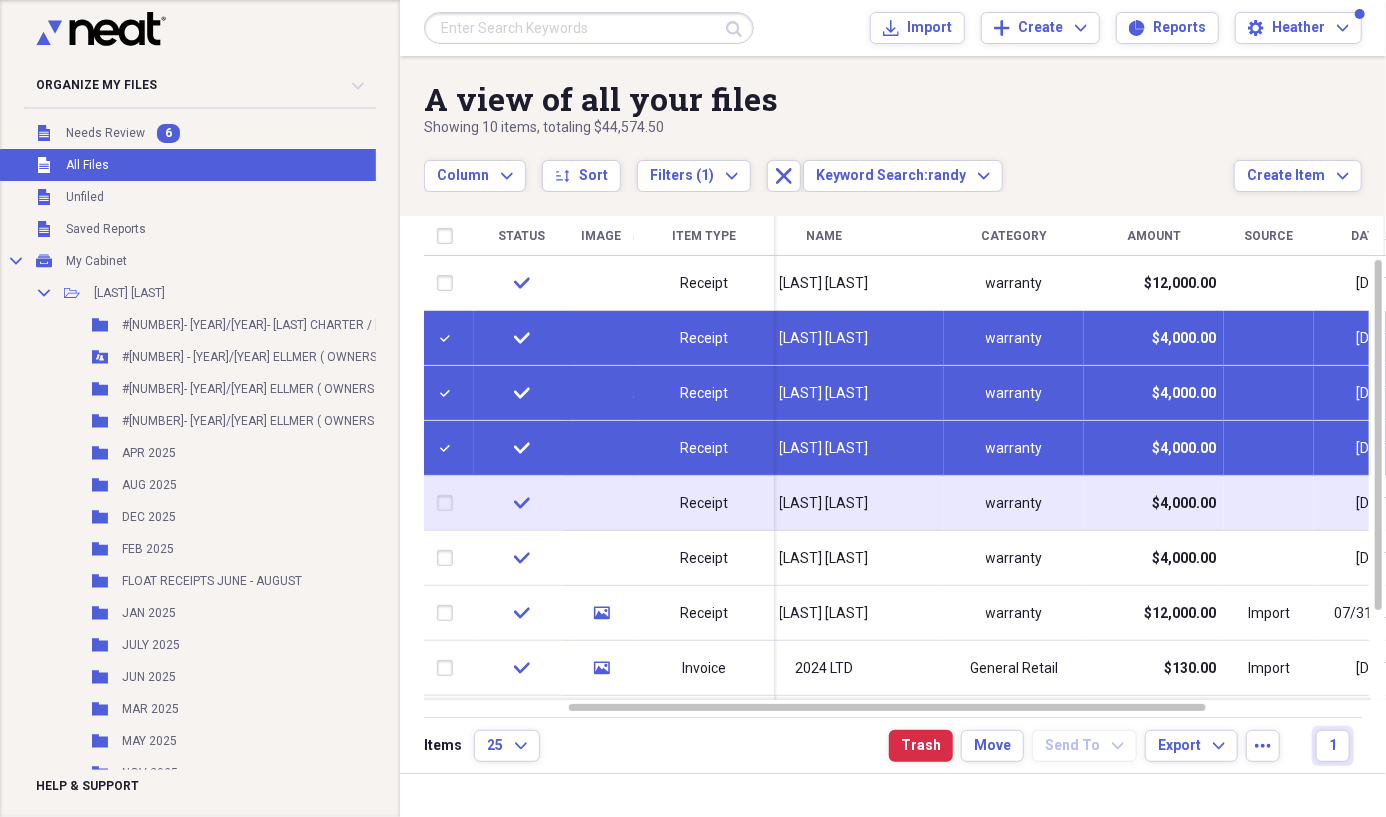 click at bounding box center [449, 503] 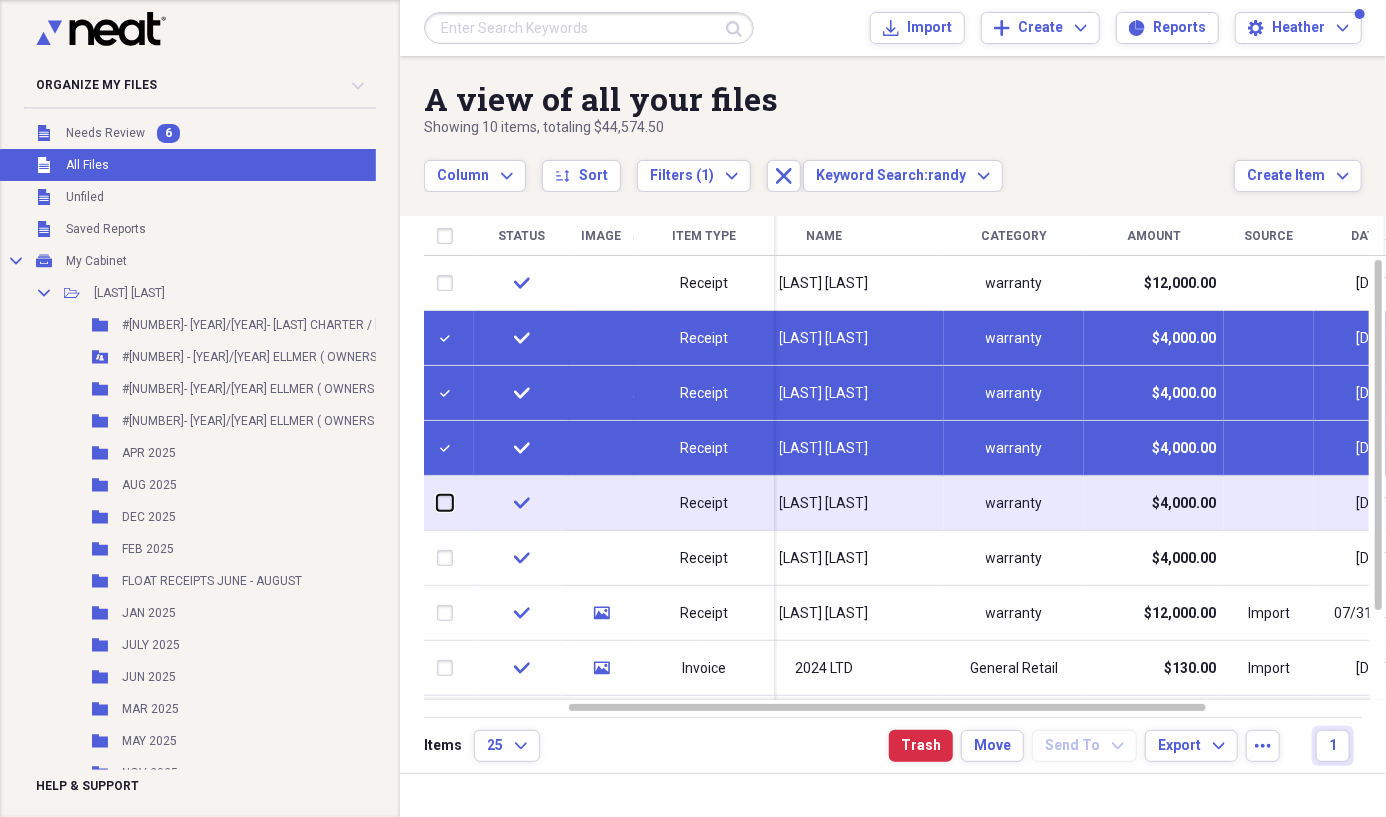 click at bounding box center (437, 503) 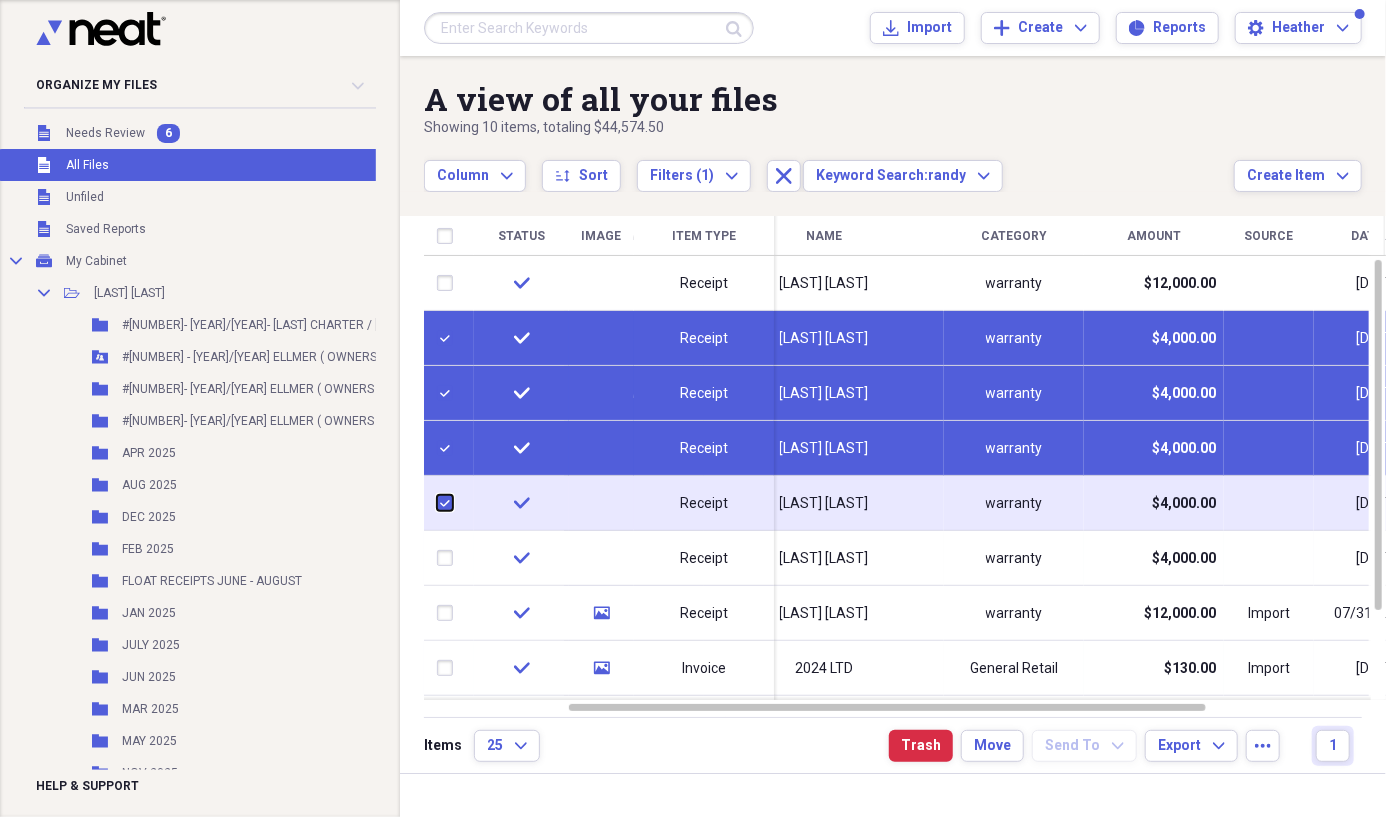 checkbox on "true" 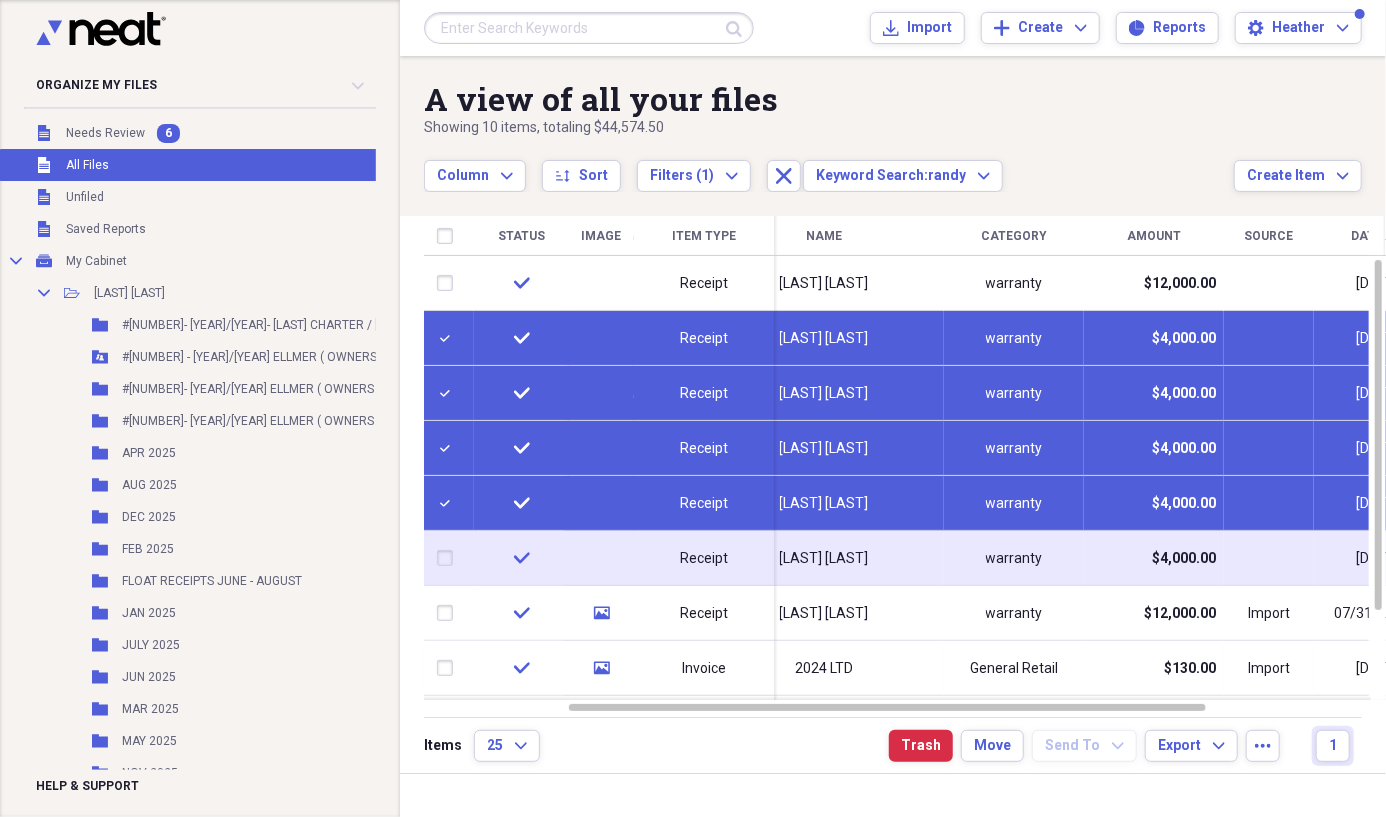 click at bounding box center (449, 558) 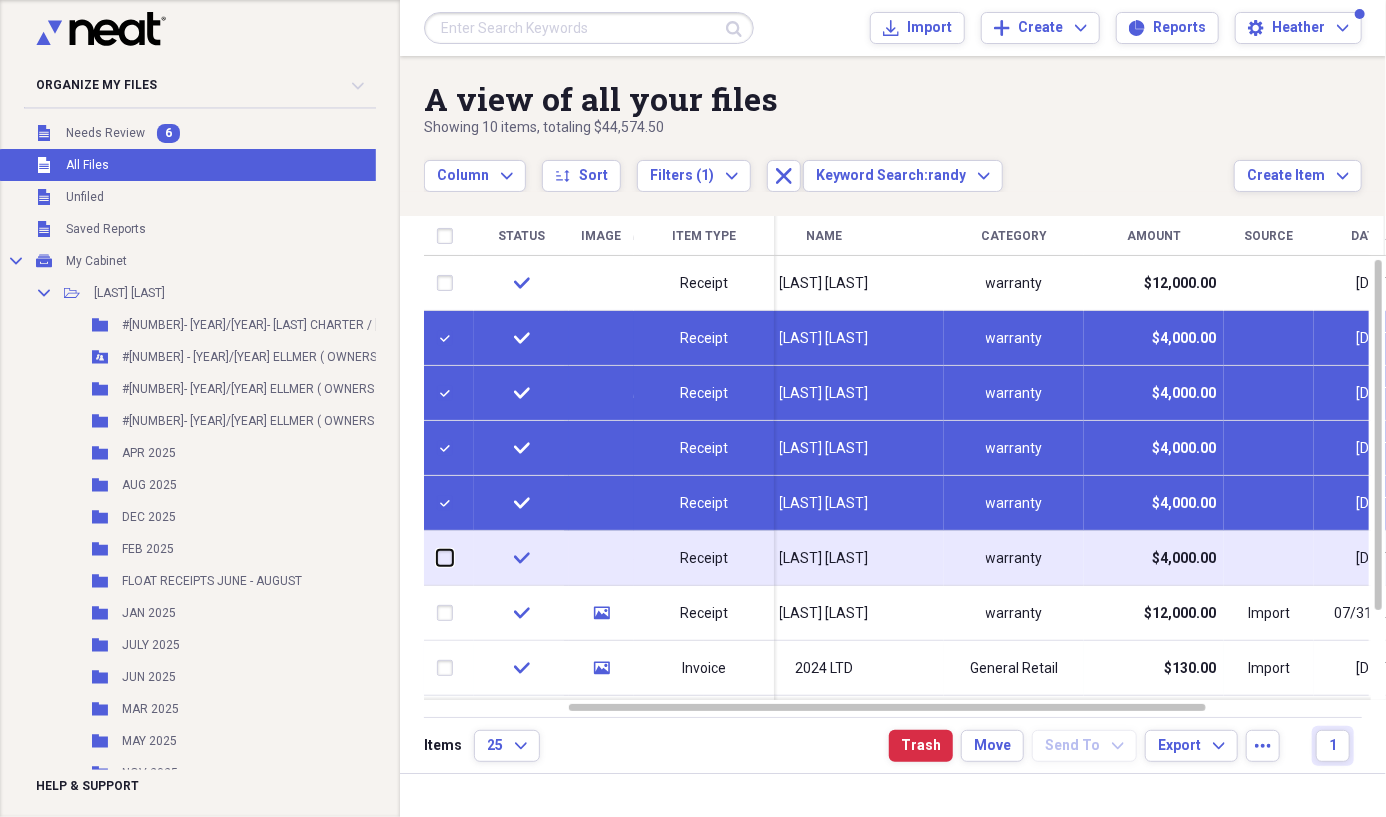 click at bounding box center [437, 558] 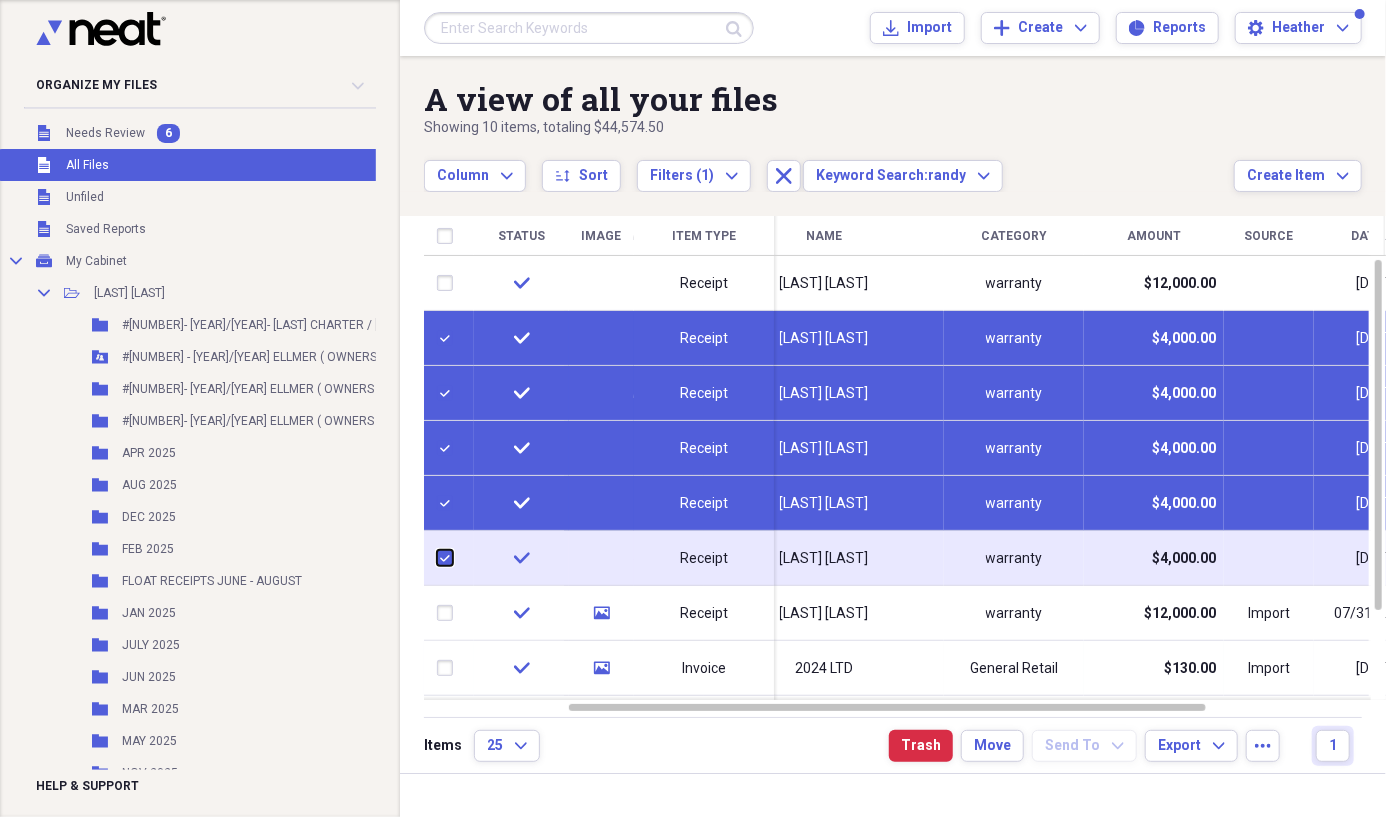 checkbox on "true" 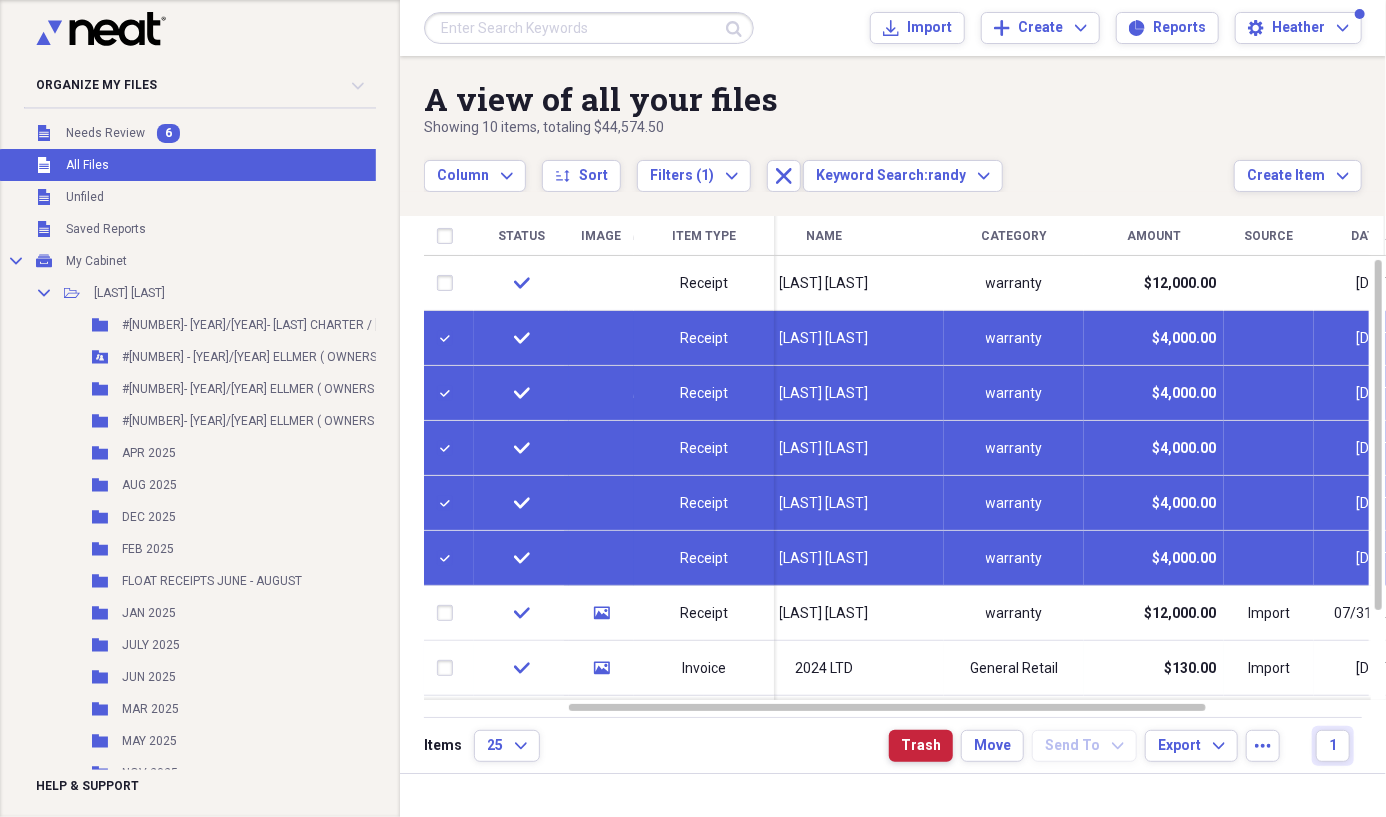 click on "Trash" at bounding box center (921, 746) 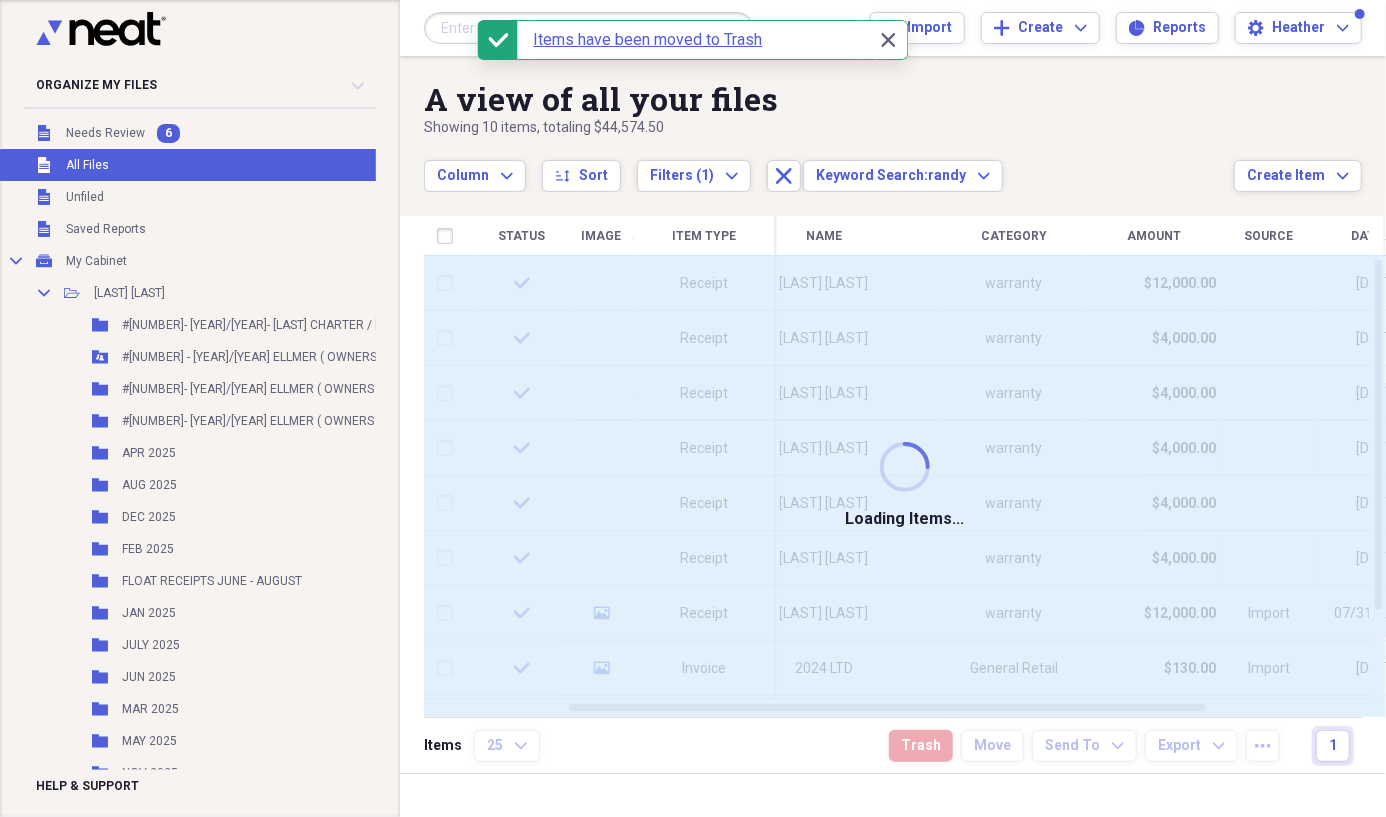 checkbox on "false" 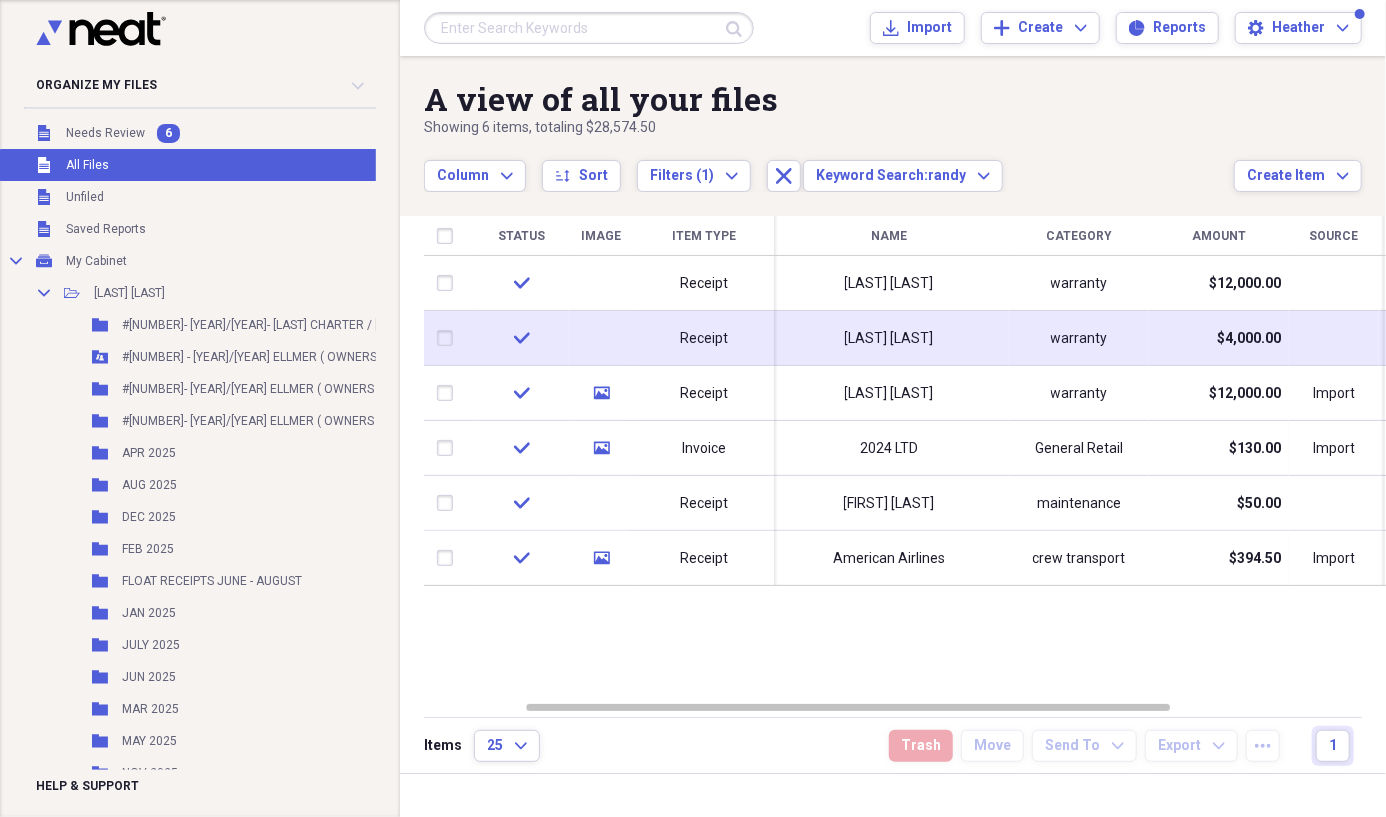 click on "[LAST] [LAST]" at bounding box center [889, 339] 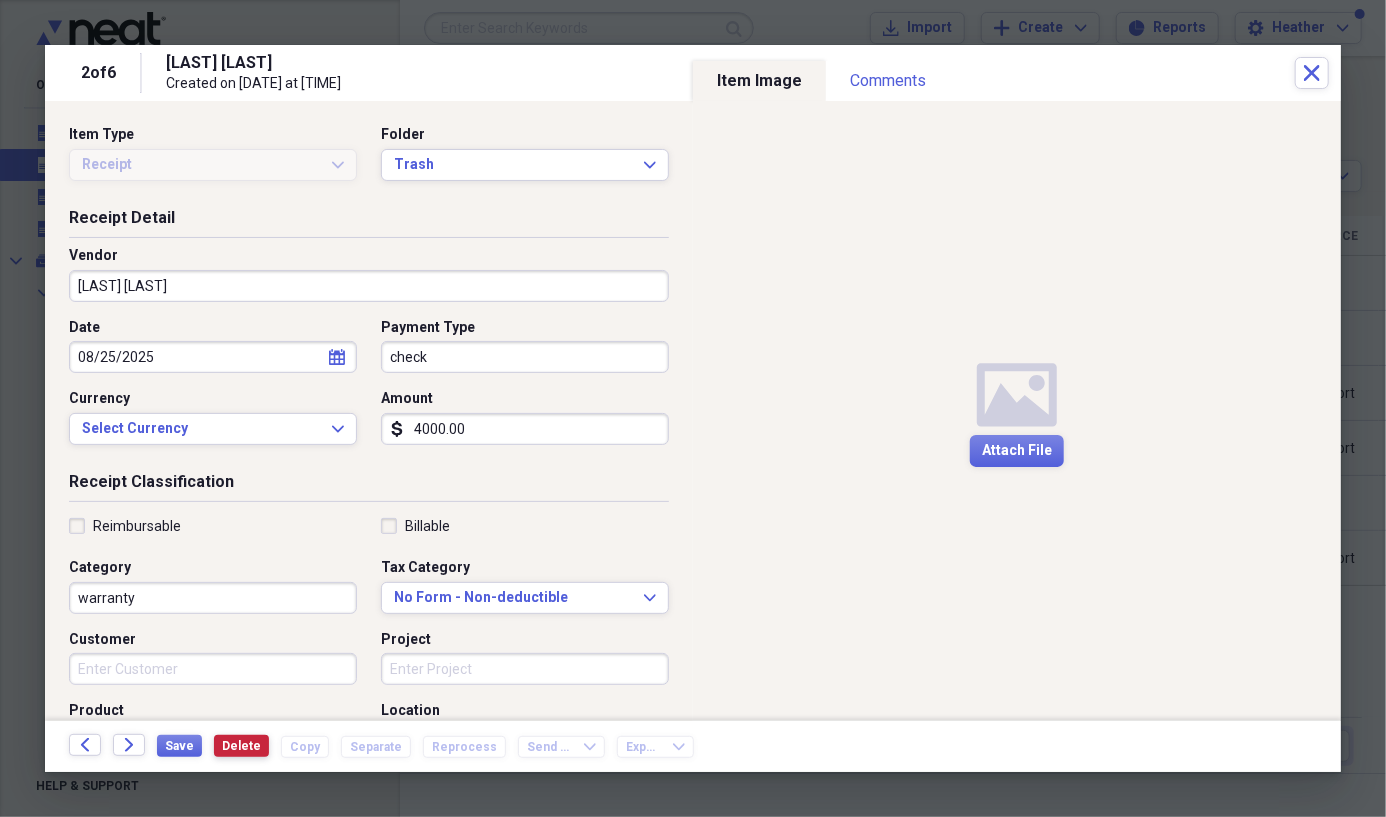 click on "Delete" at bounding box center [241, 746] 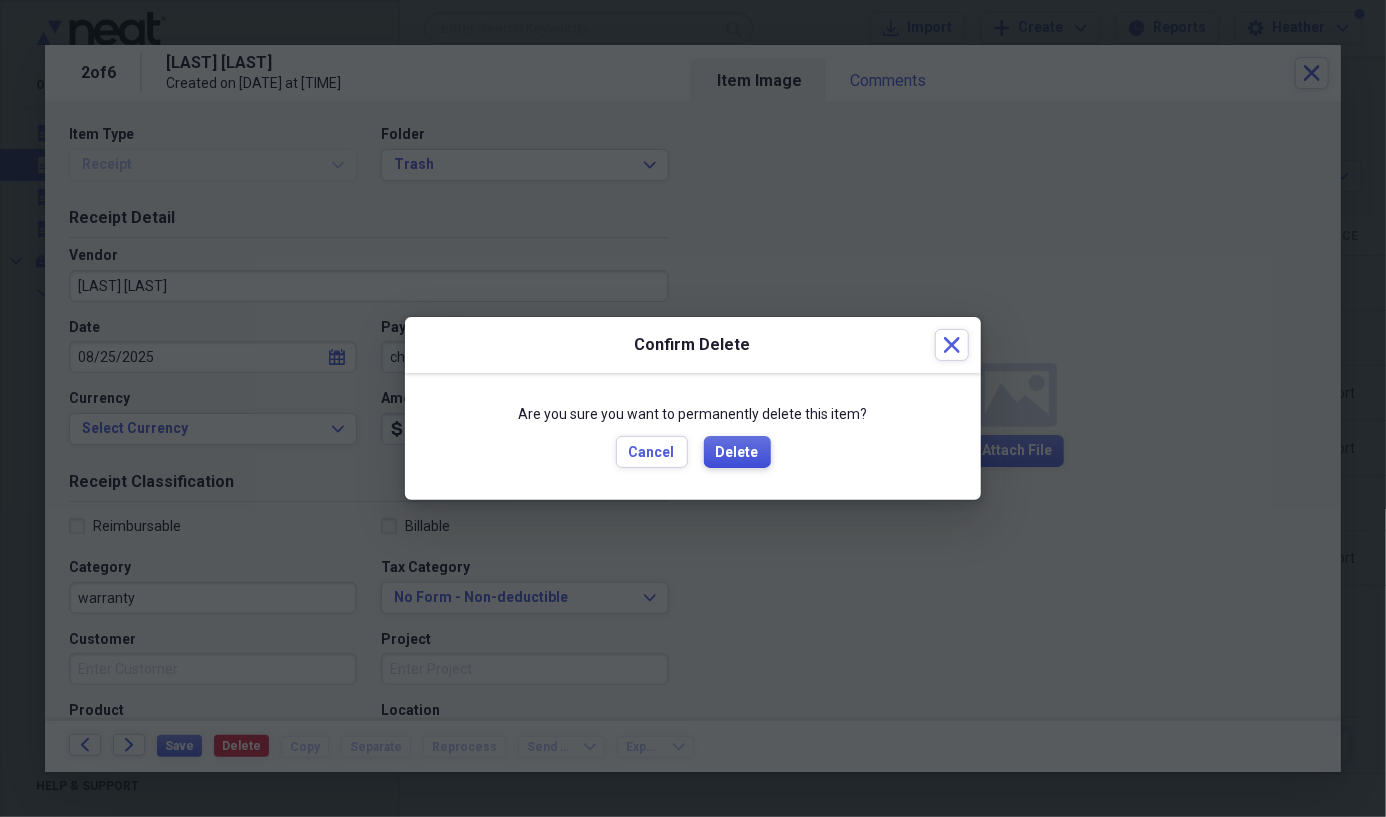 click on "Delete" at bounding box center (737, 453) 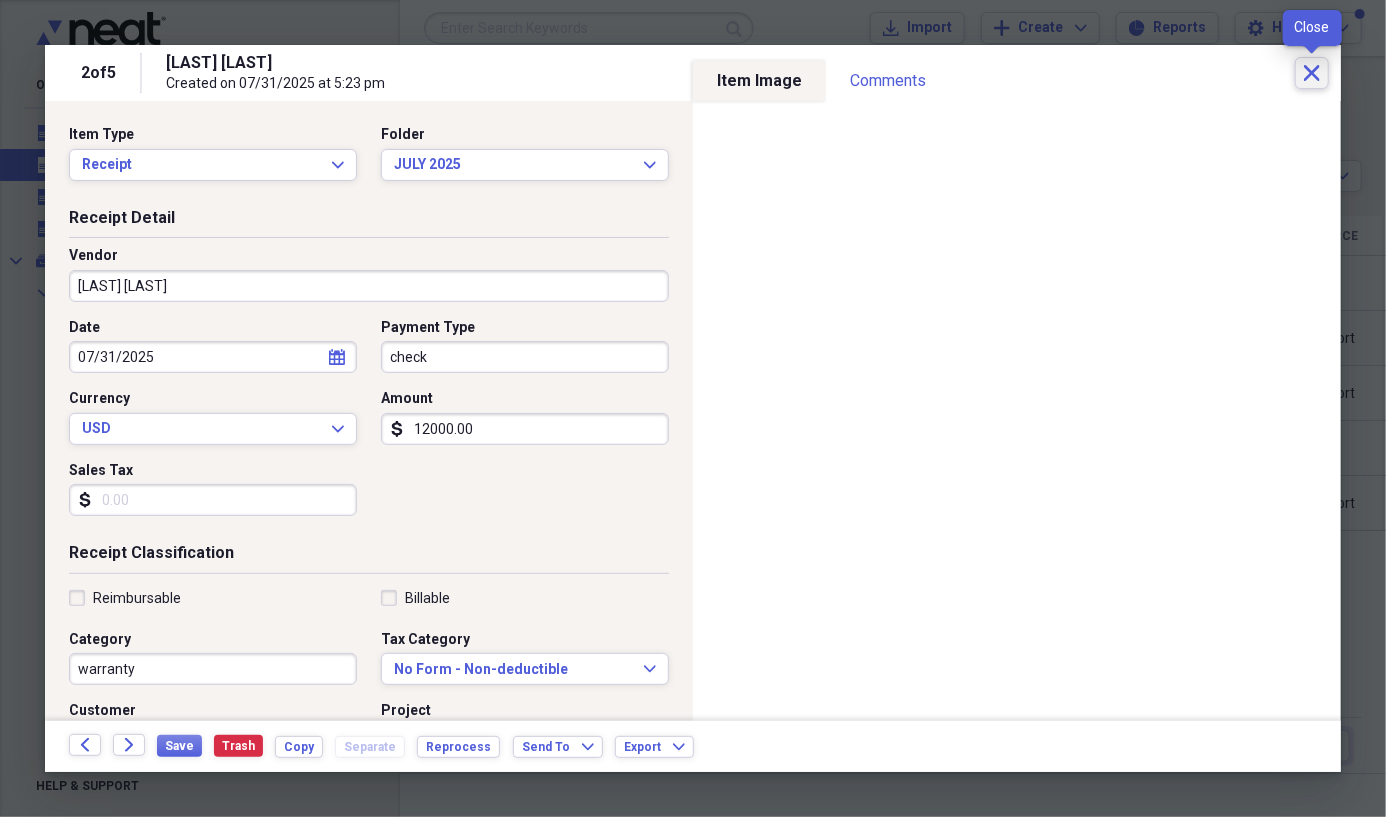 click on "Close" 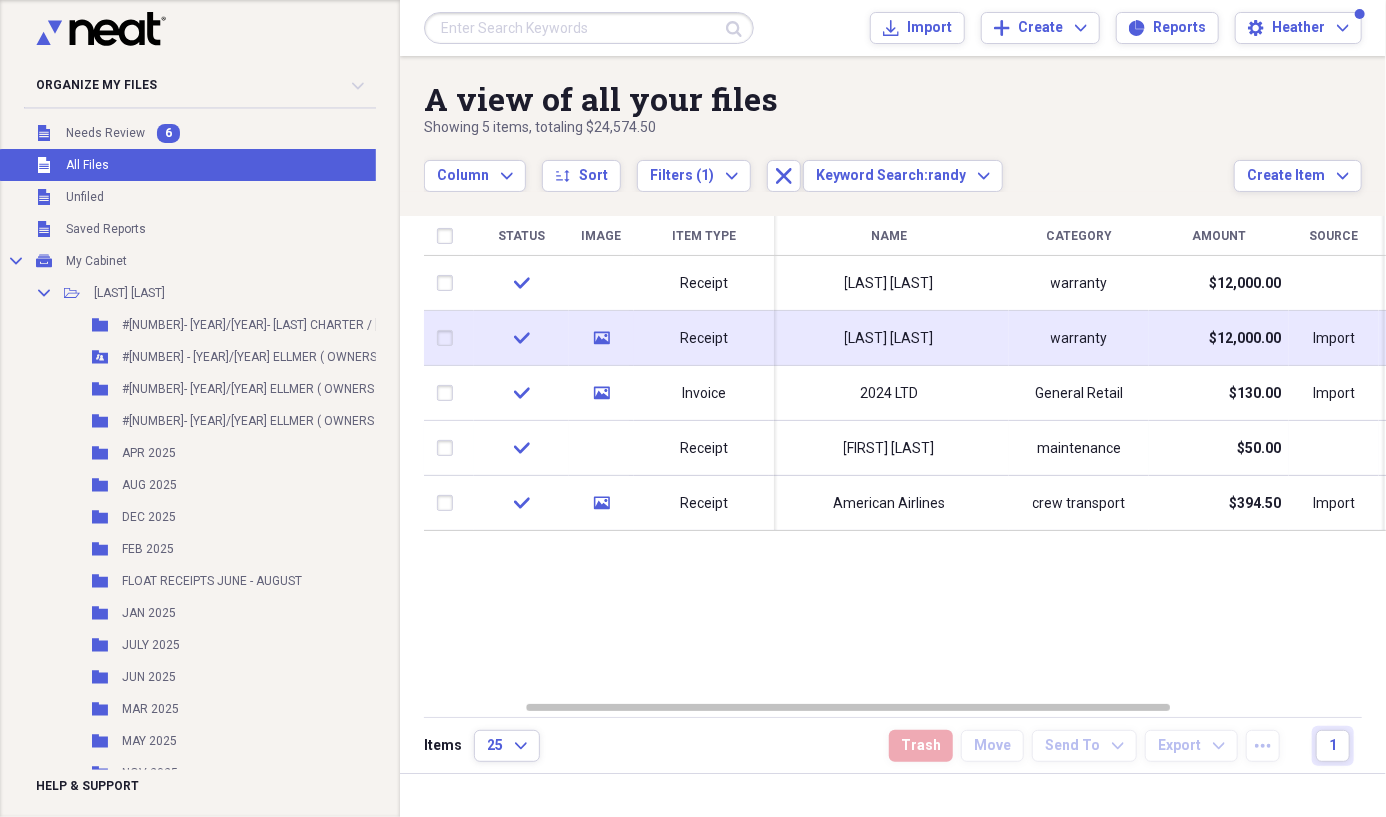click on "Receipt" at bounding box center (704, 338) 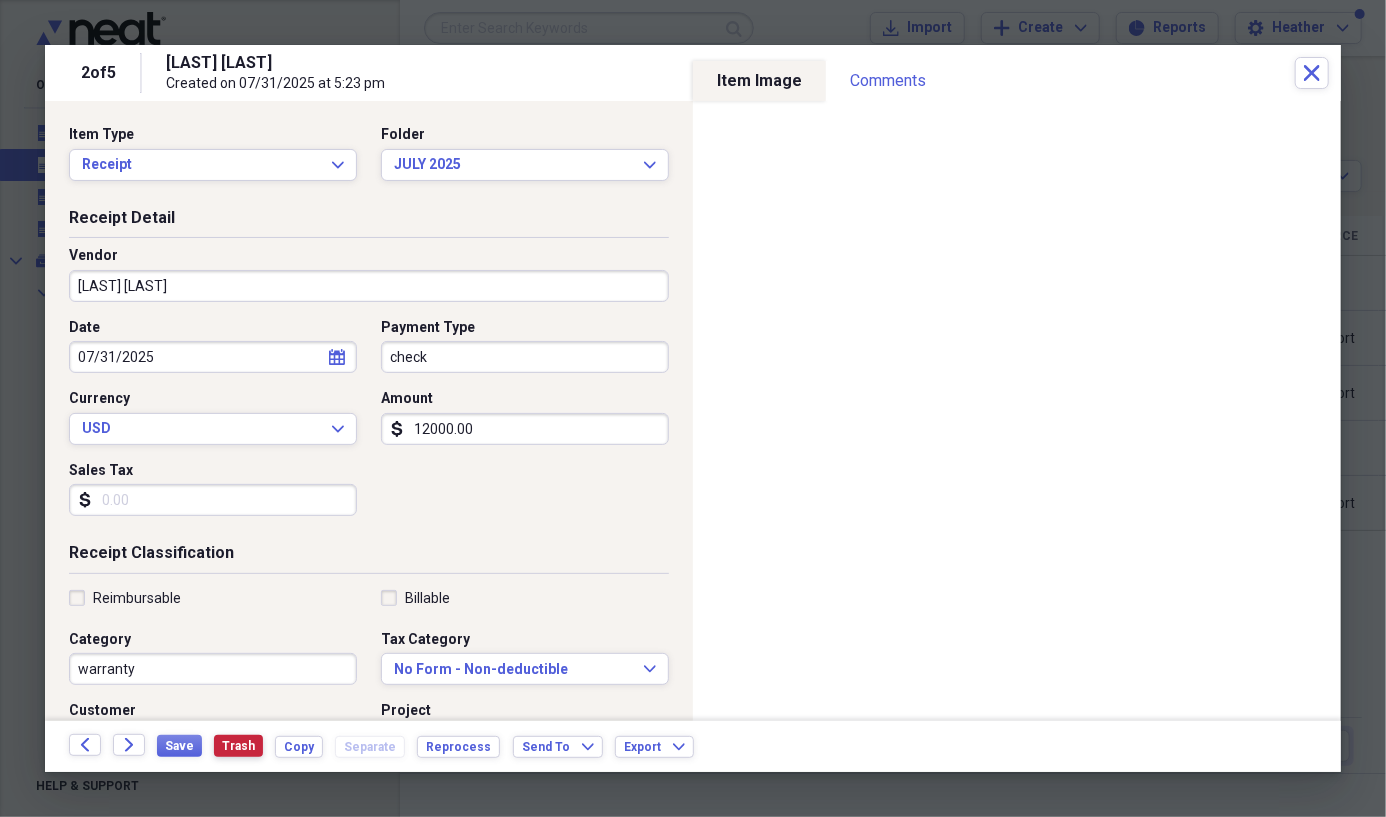click on "Trash" at bounding box center [238, 746] 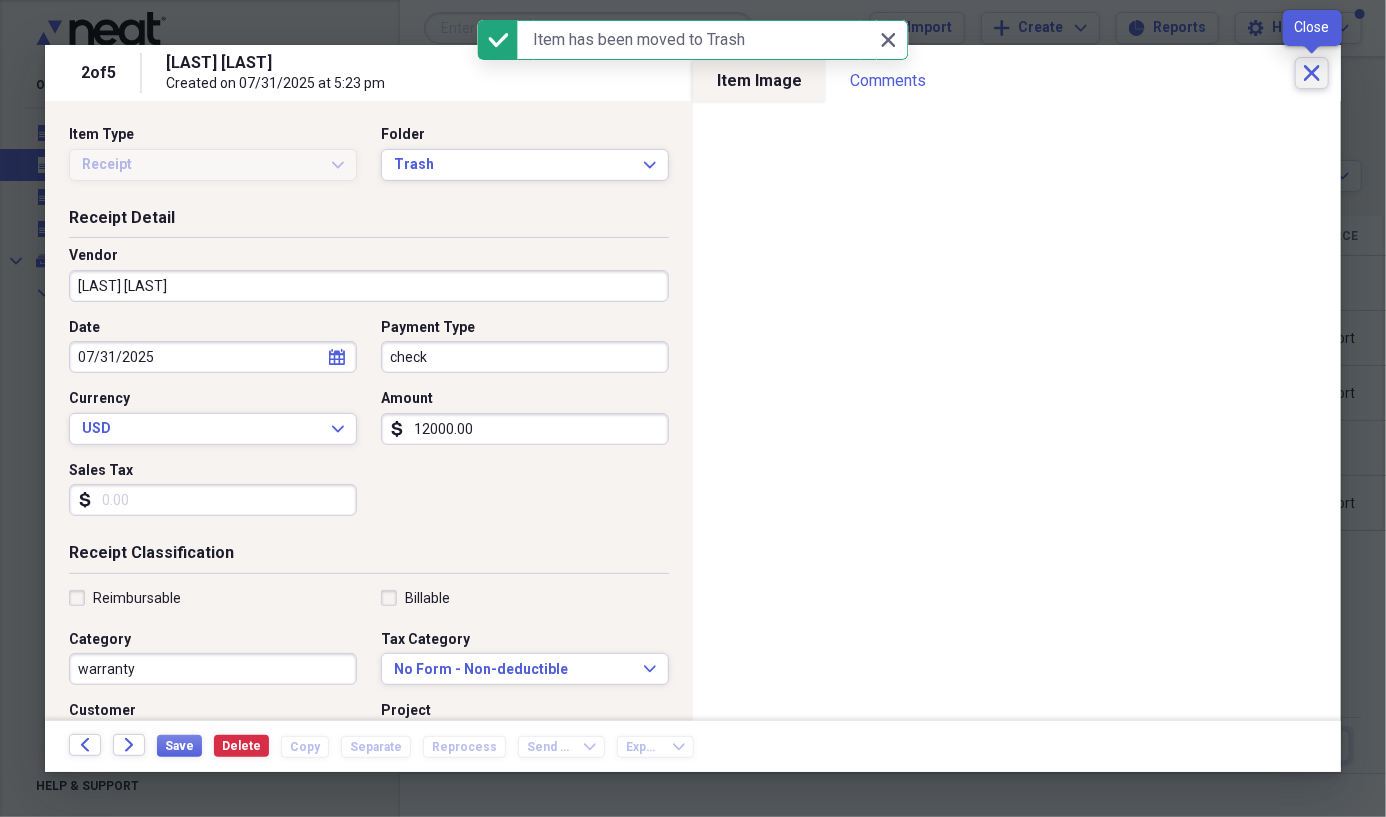 click on "Close" 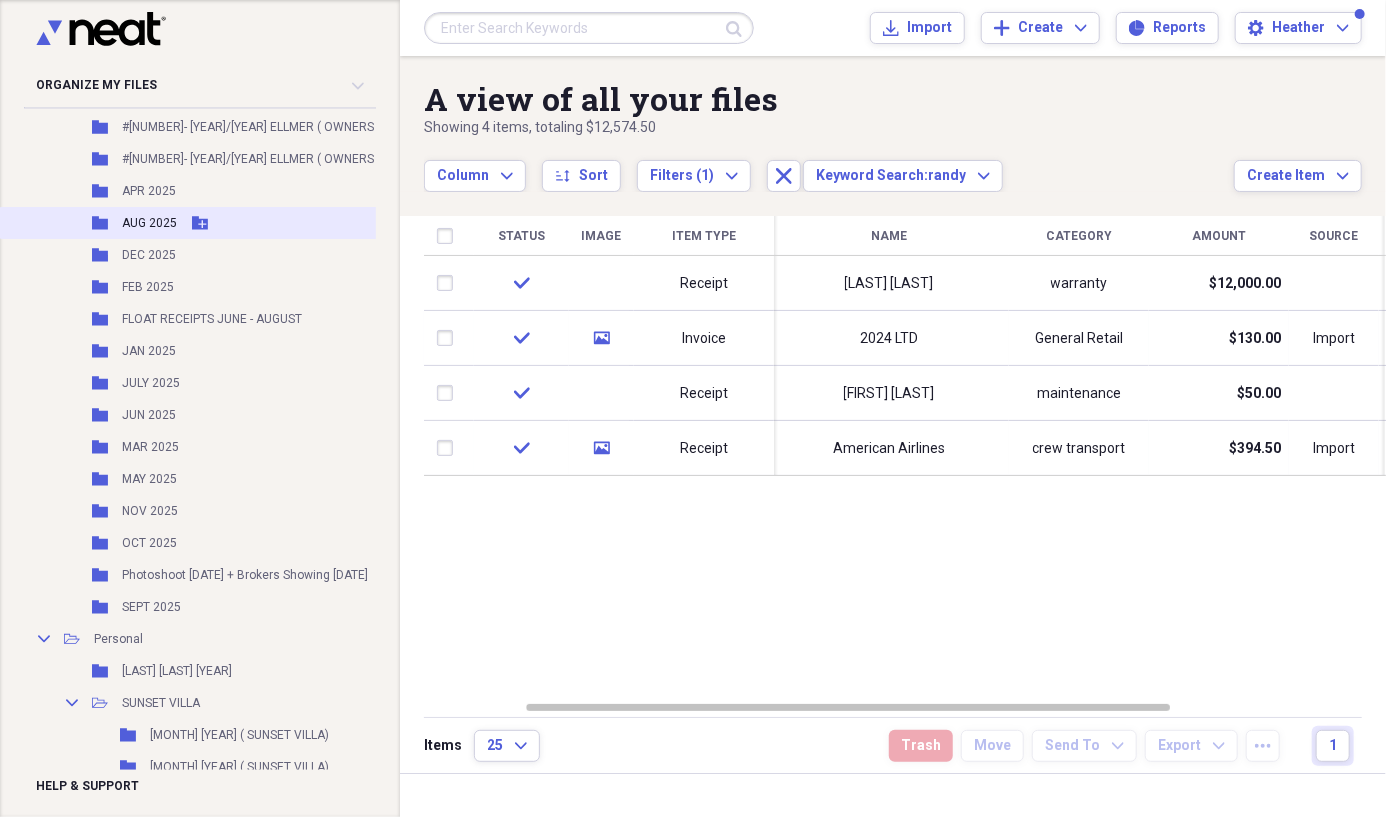 scroll, scrollTop: 79, scrollLeft: 0, axis: vertical 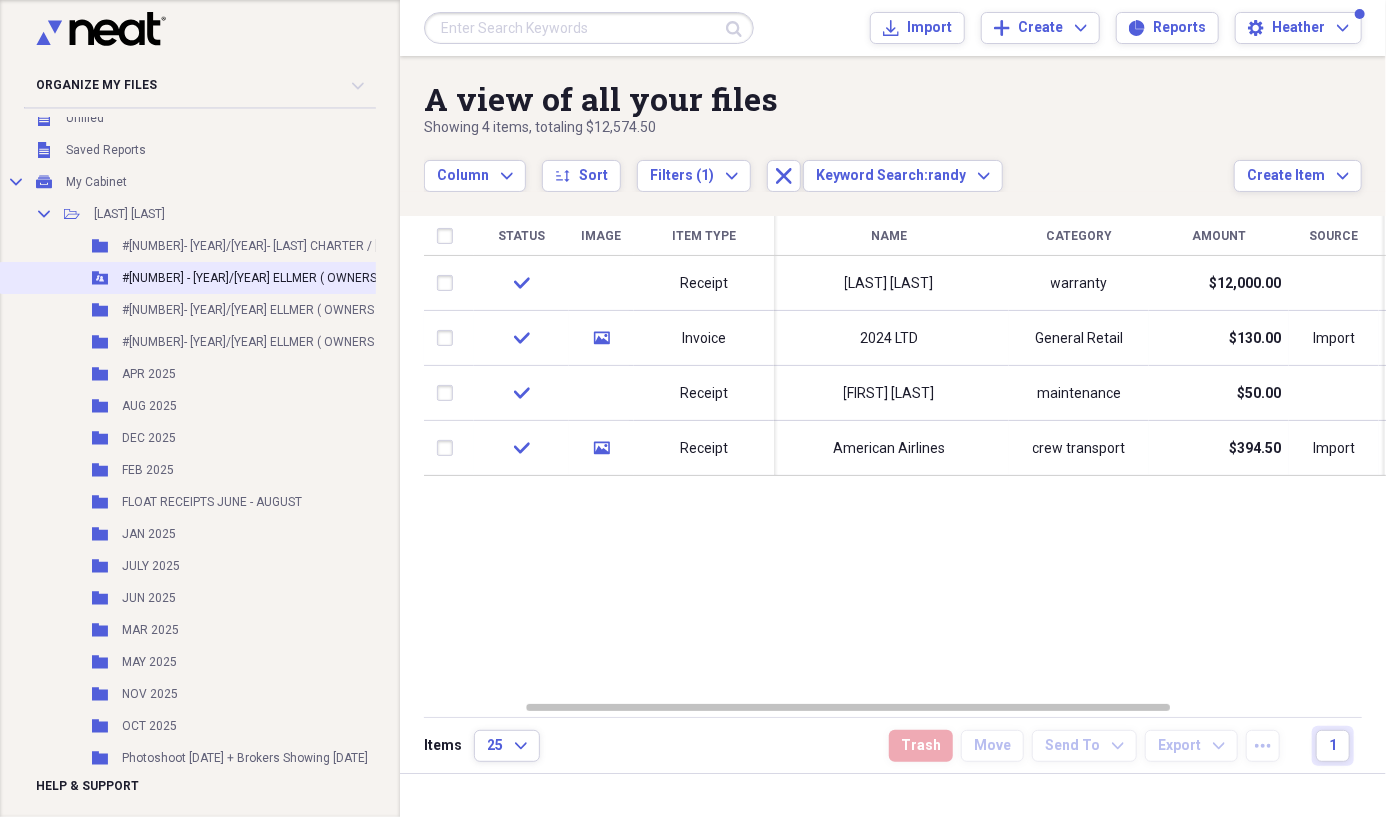 click on "#[NUMBER] - [YEAR]/[YEAR] ELLMER ( OWNERS CHARTER) [NUMBER]-[NUMBER] [MONTH] [YEAR]" at bounding box center (383, 278) 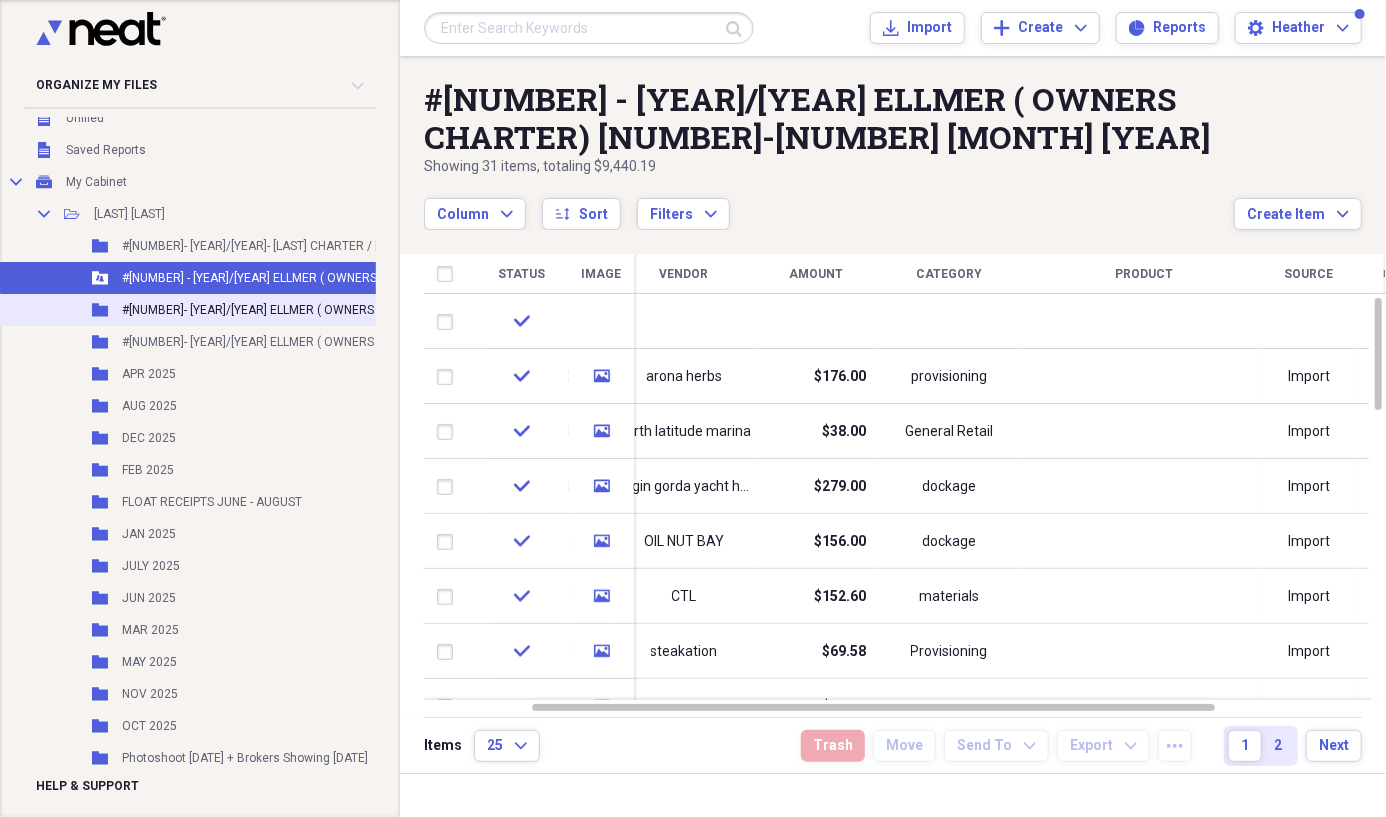 click on "#[NUMBER]- [YEAR]/[YEAR] ELLMER ( OWNERS CHARTER) [NUMBER]-[NUMBER] [MONTH] [YEAR]" at bounding box center (381, 310) 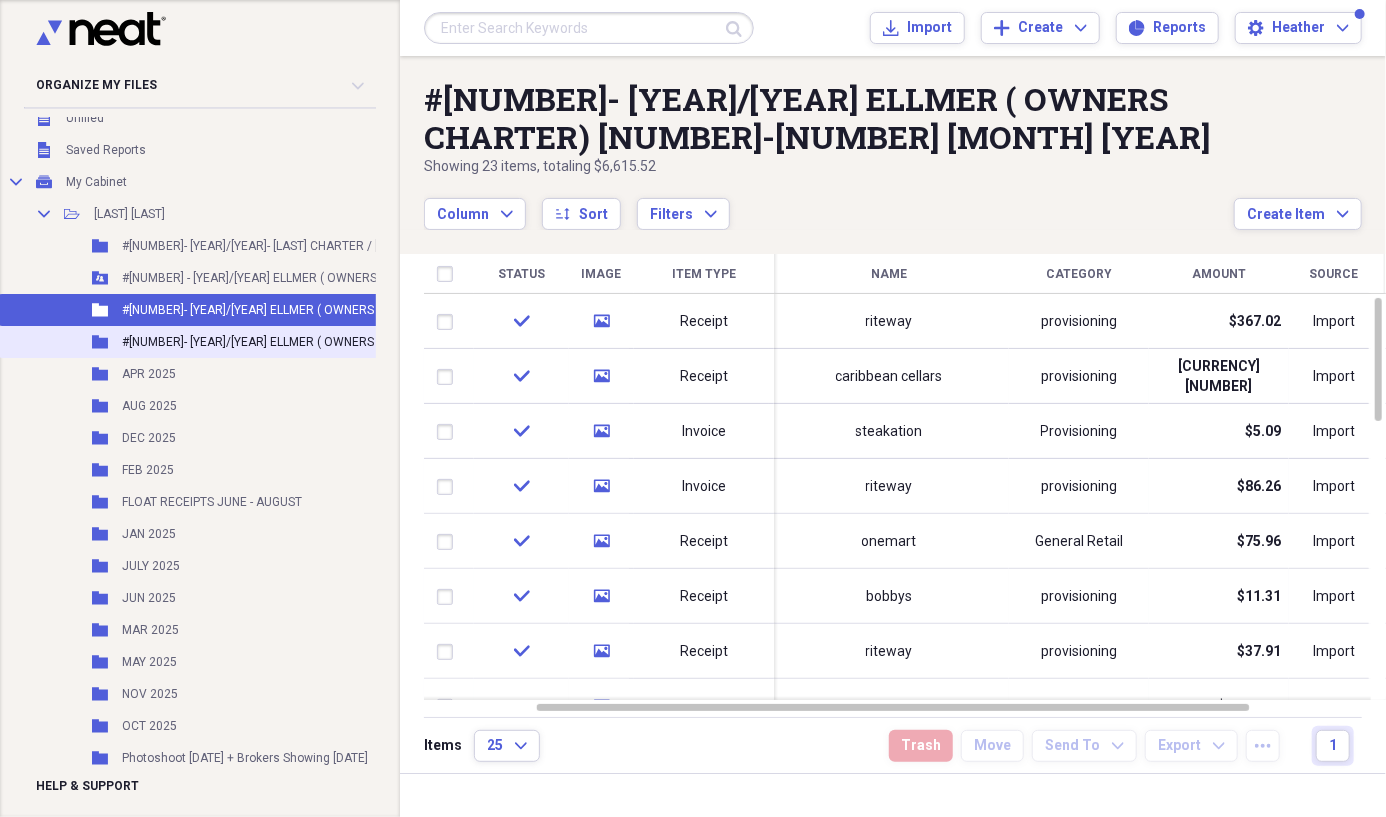 click on "#[NUMBER]- [YEAR]/[YEAR] ELLMER ( OWNERS CHARTER) [DATE] - [DATE] [YEAR]" at bounding box center (339, 342) 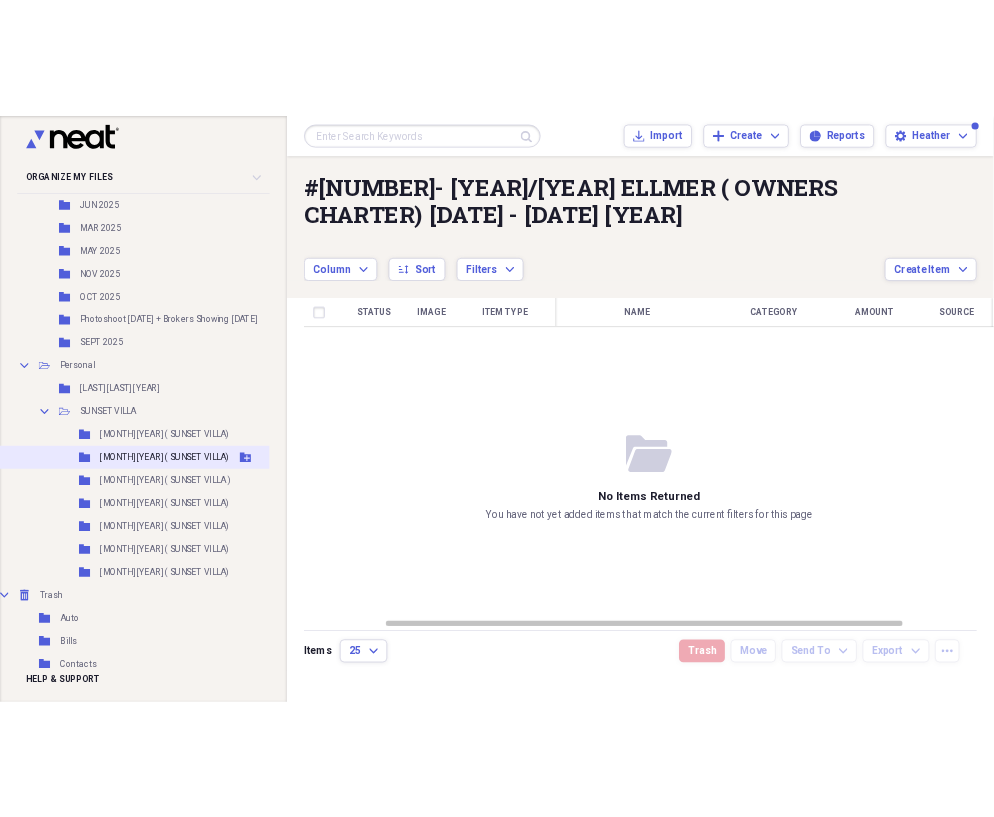 scroll, scrollTop: 556, scrollLeft: 10, axis: both 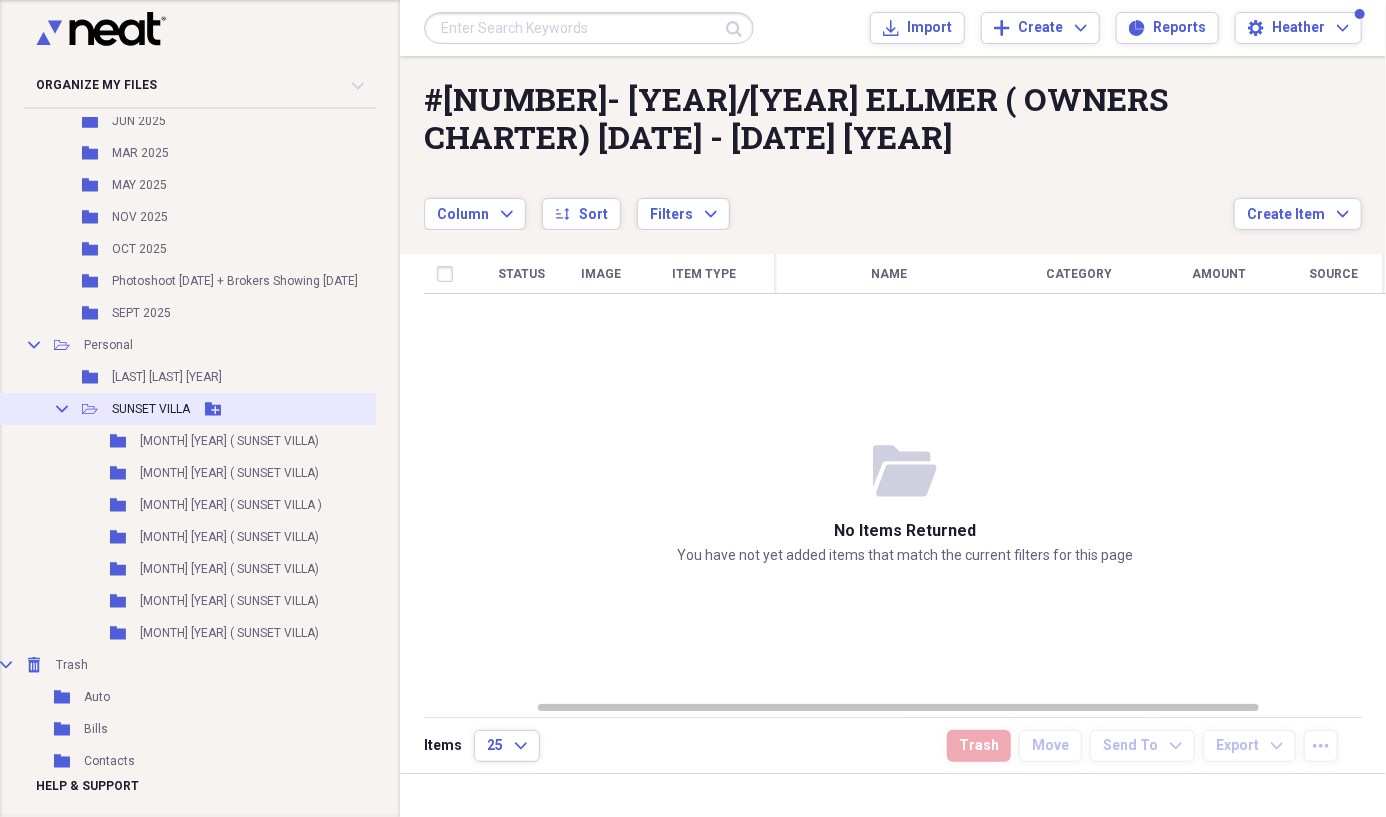 click on "Add Folder" at bounding box center (213, 409) 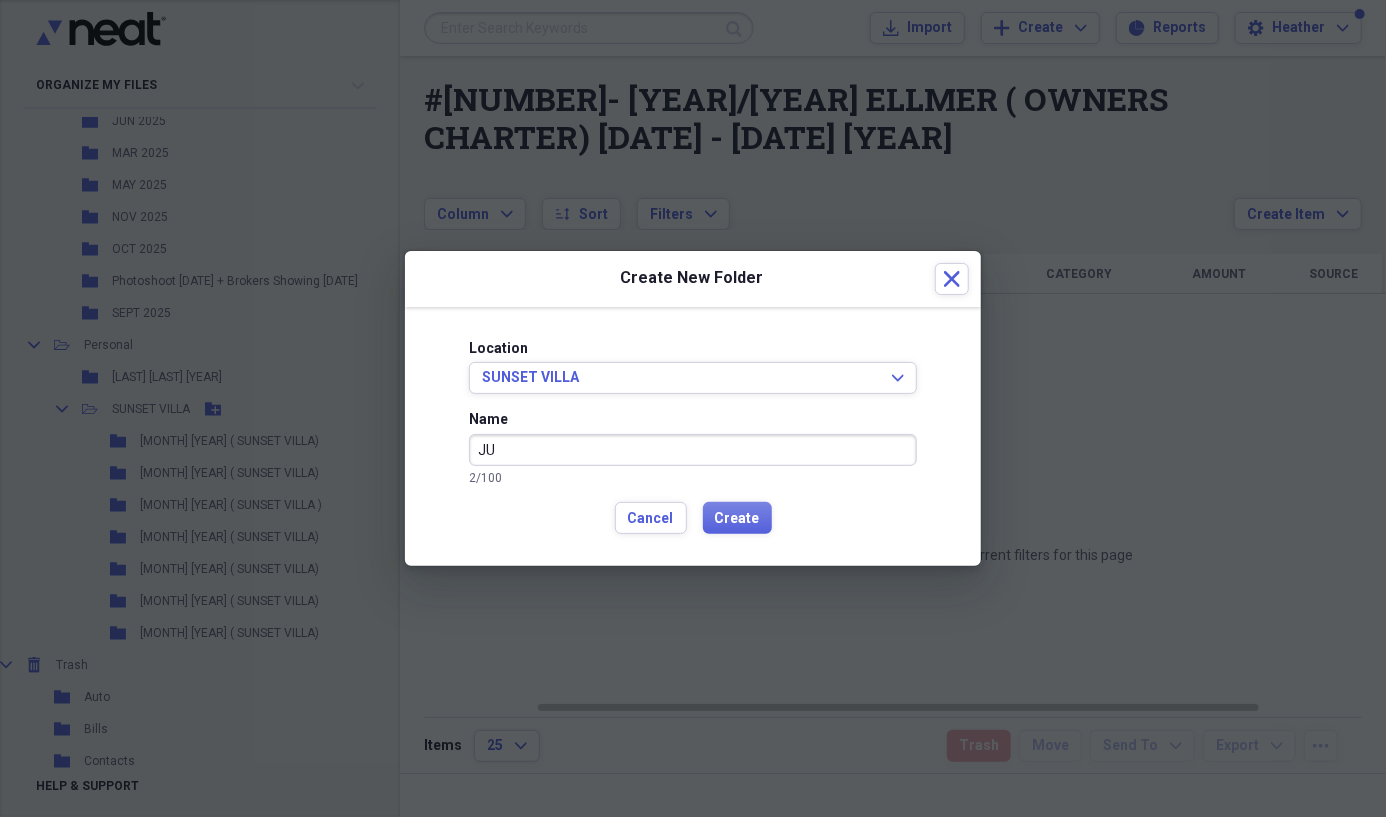 type on "J" 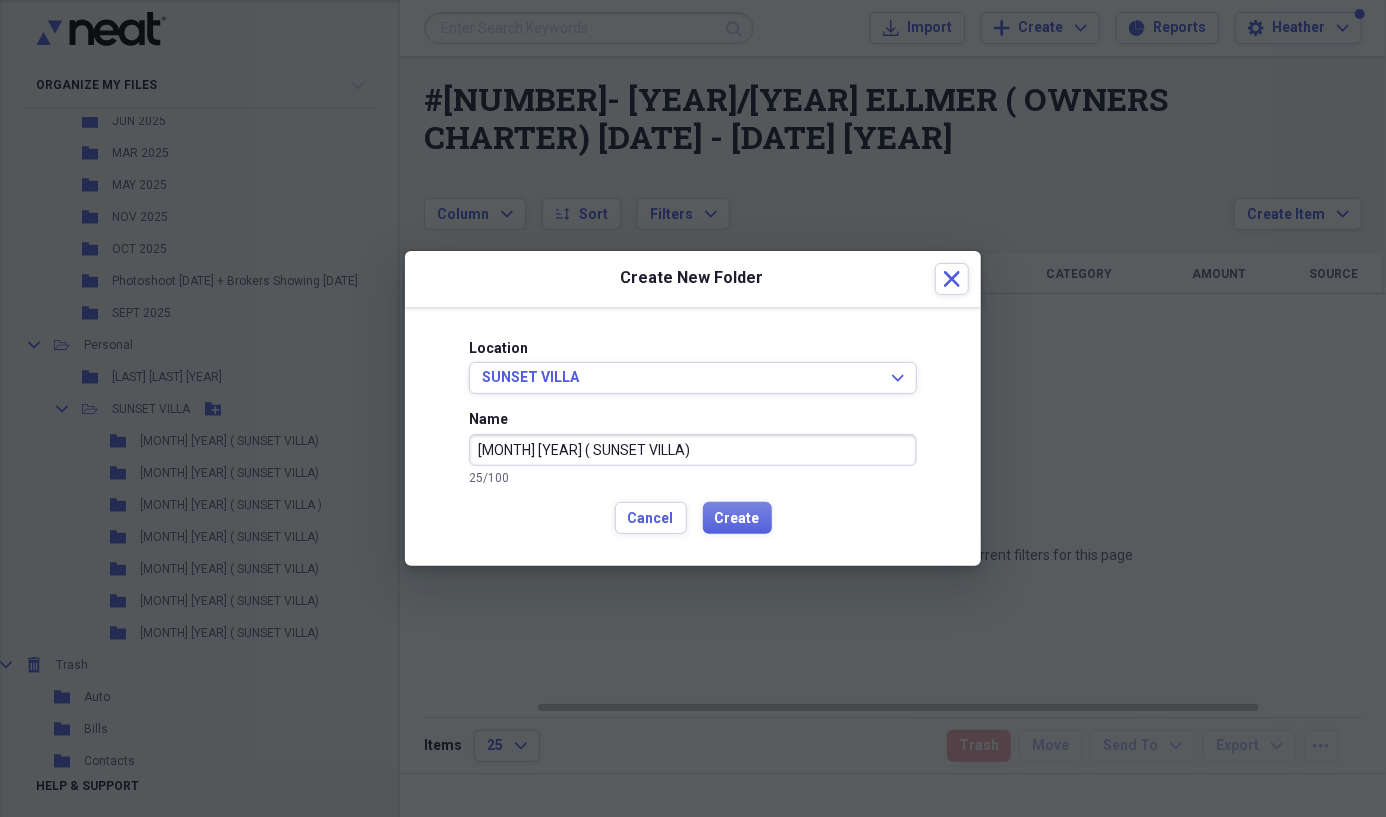 type on "[MONTH] [YEAR] ( SUNSET VILLA)" 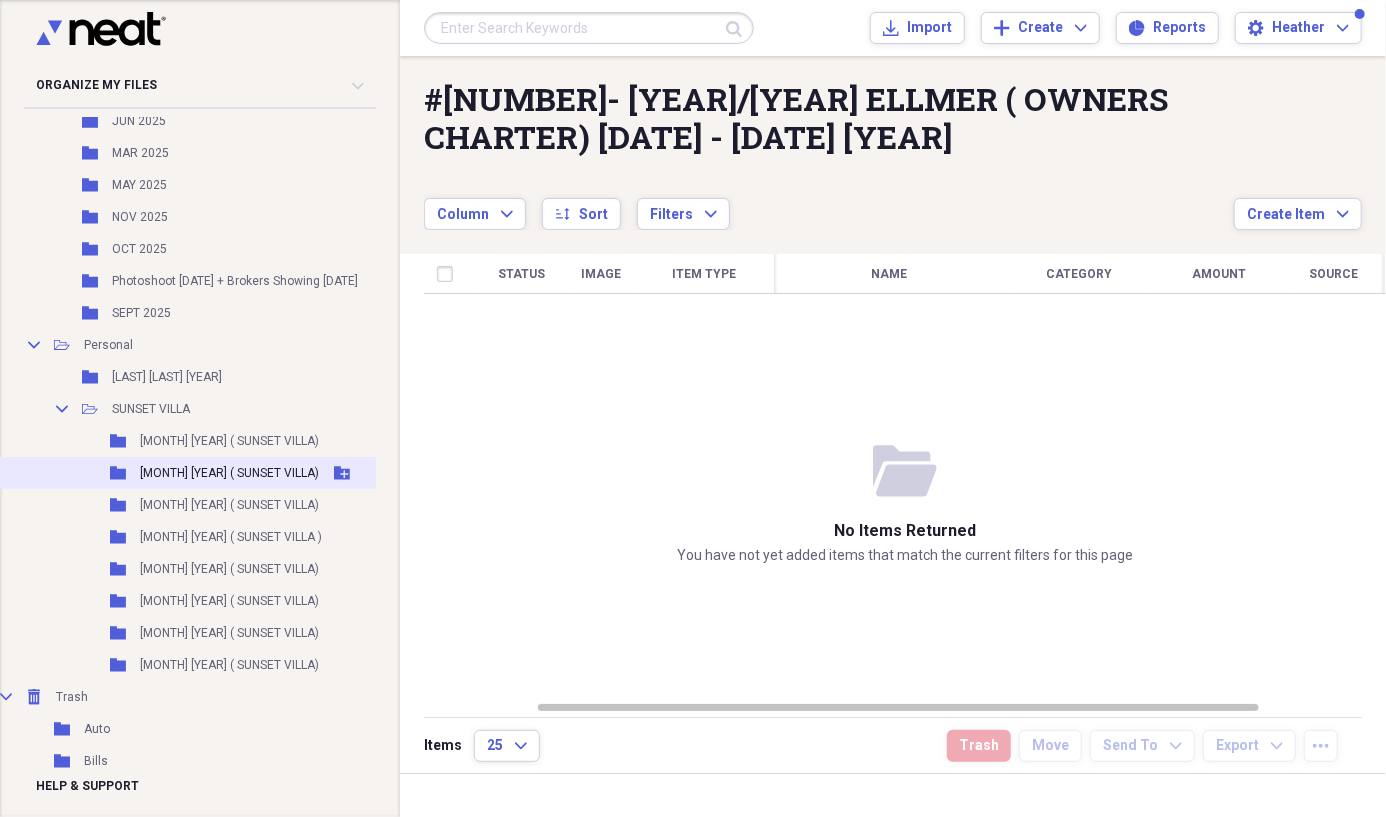 click on "[MONTH] [YEAR] ( SUNSET VILLA)" at bounding box center (229, 473) 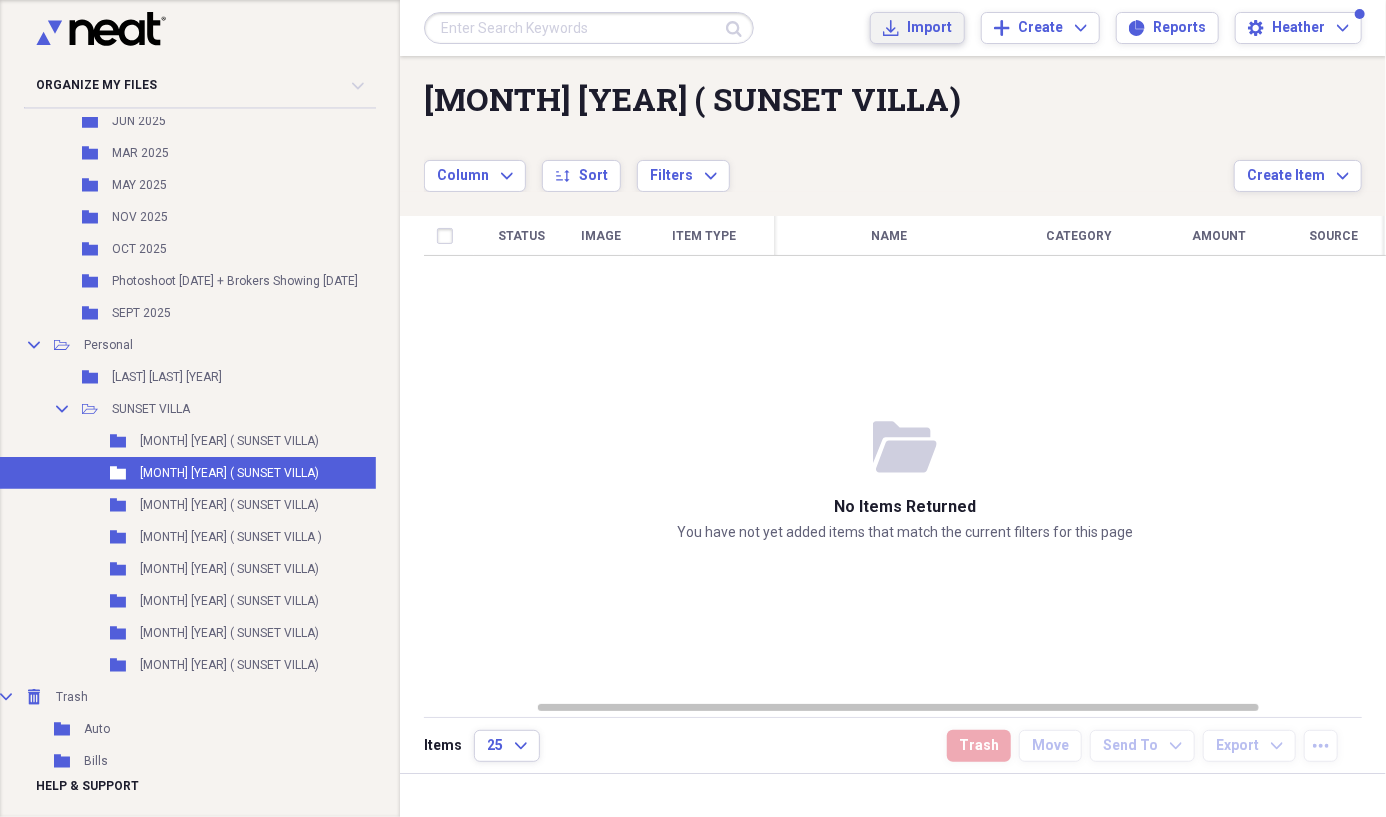 click on "Import" at bounding box center [929, 28] 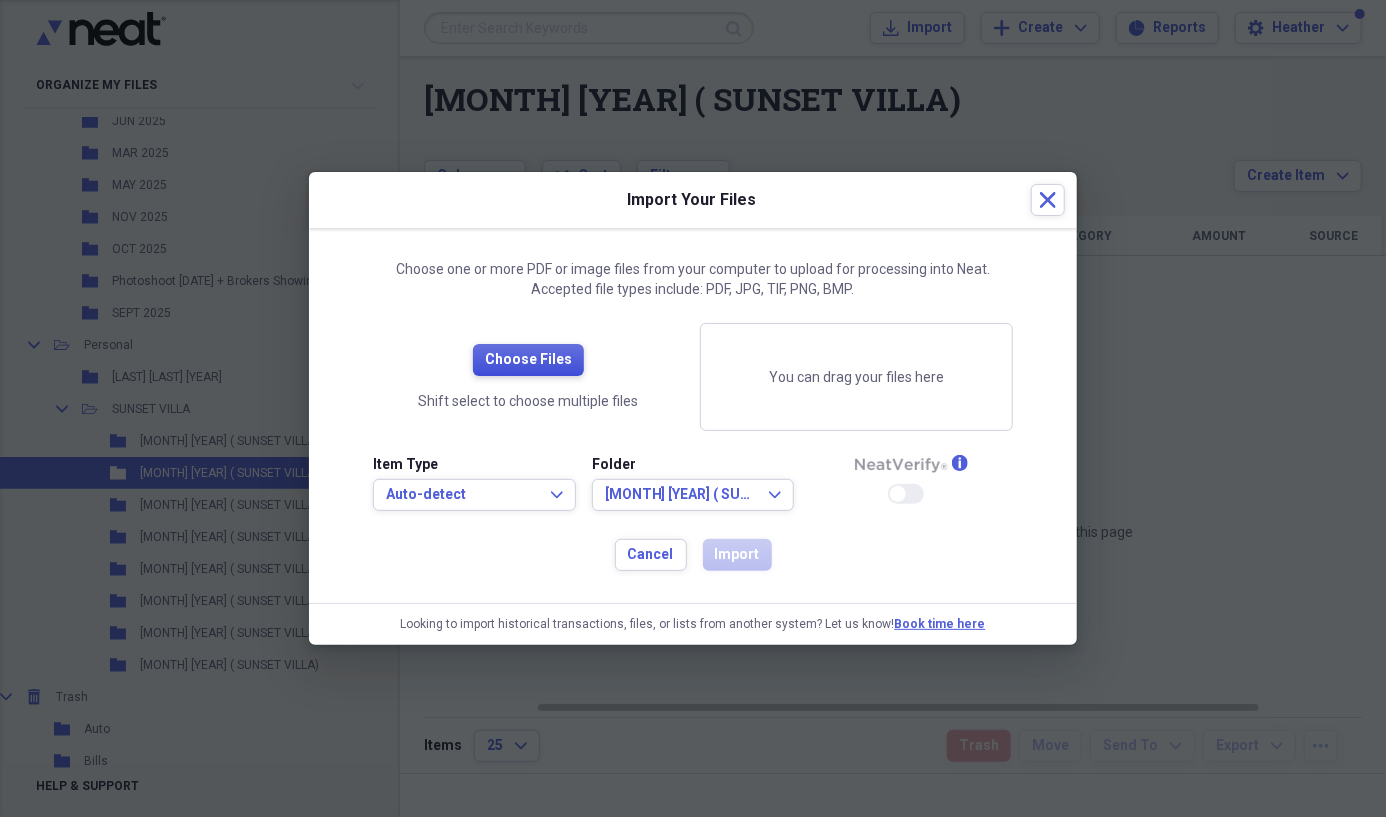 click on "Choose Files" at bounding box center [528, 360] 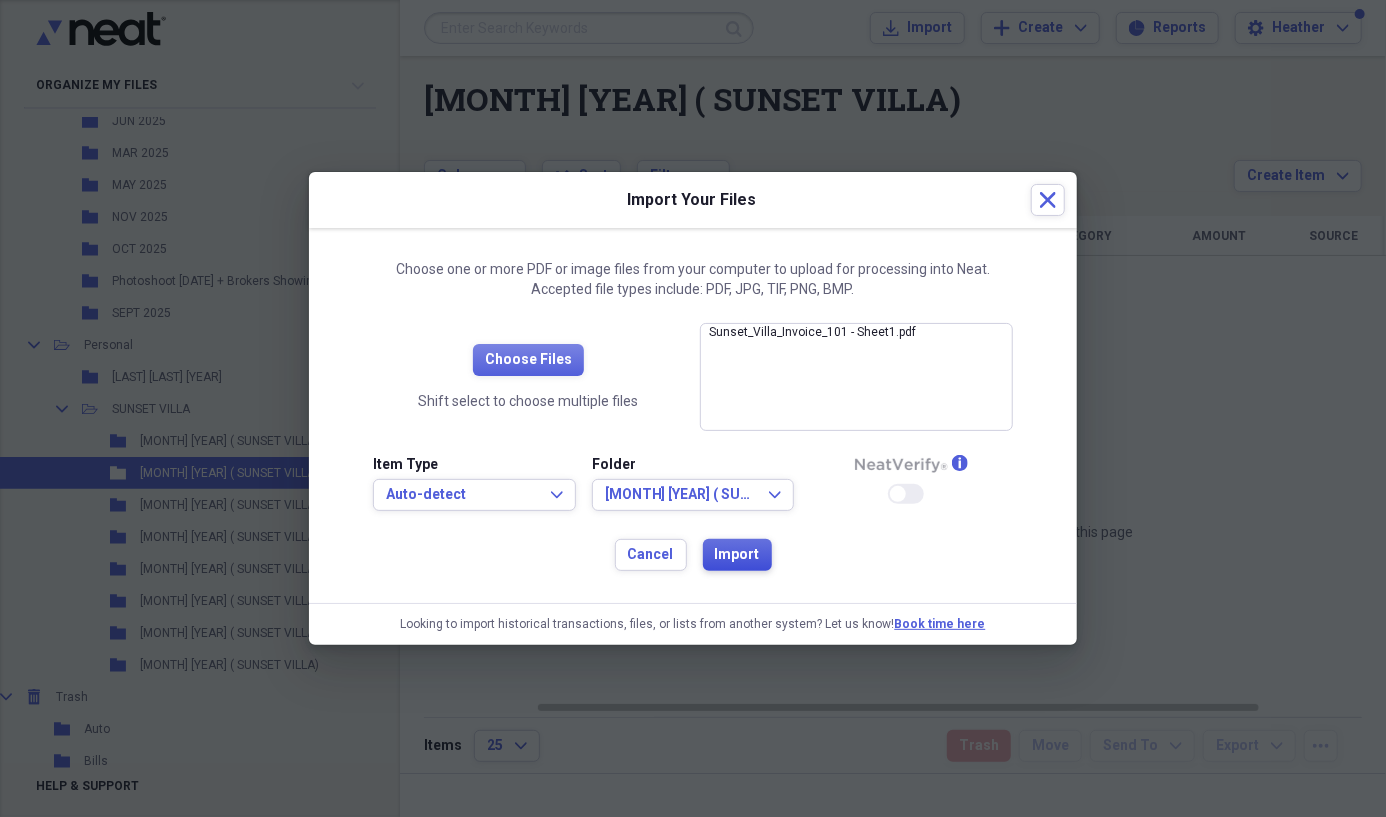 click on "Import" at bounding box center (737, 555) 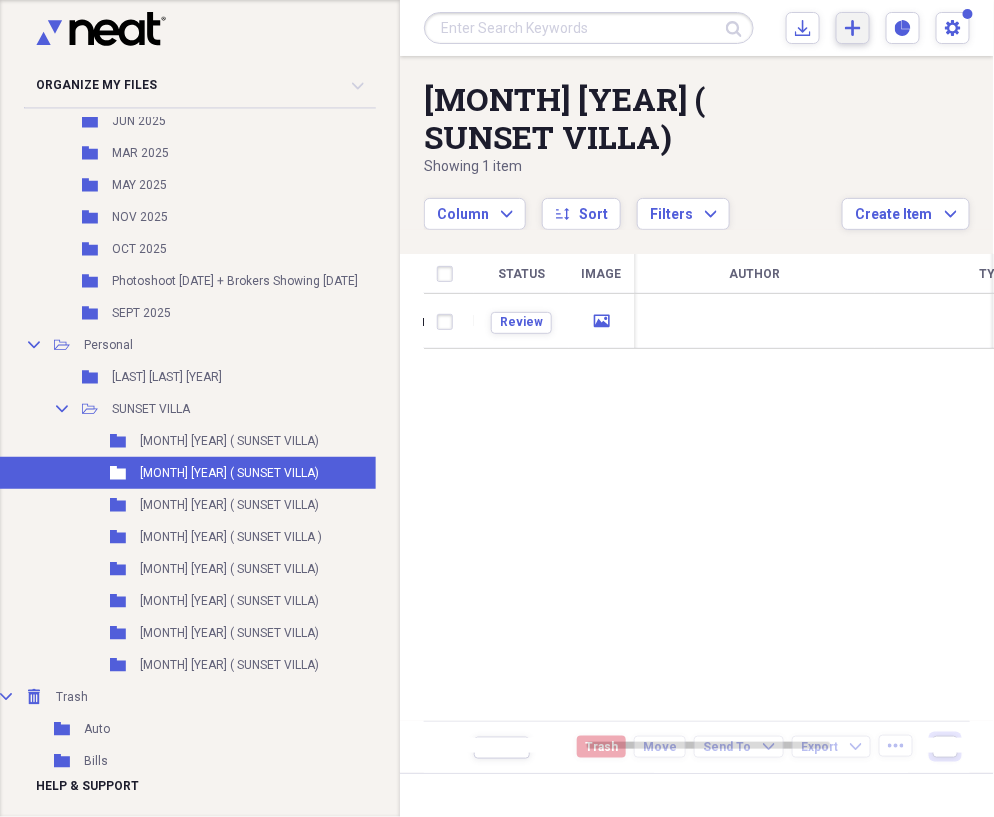 click 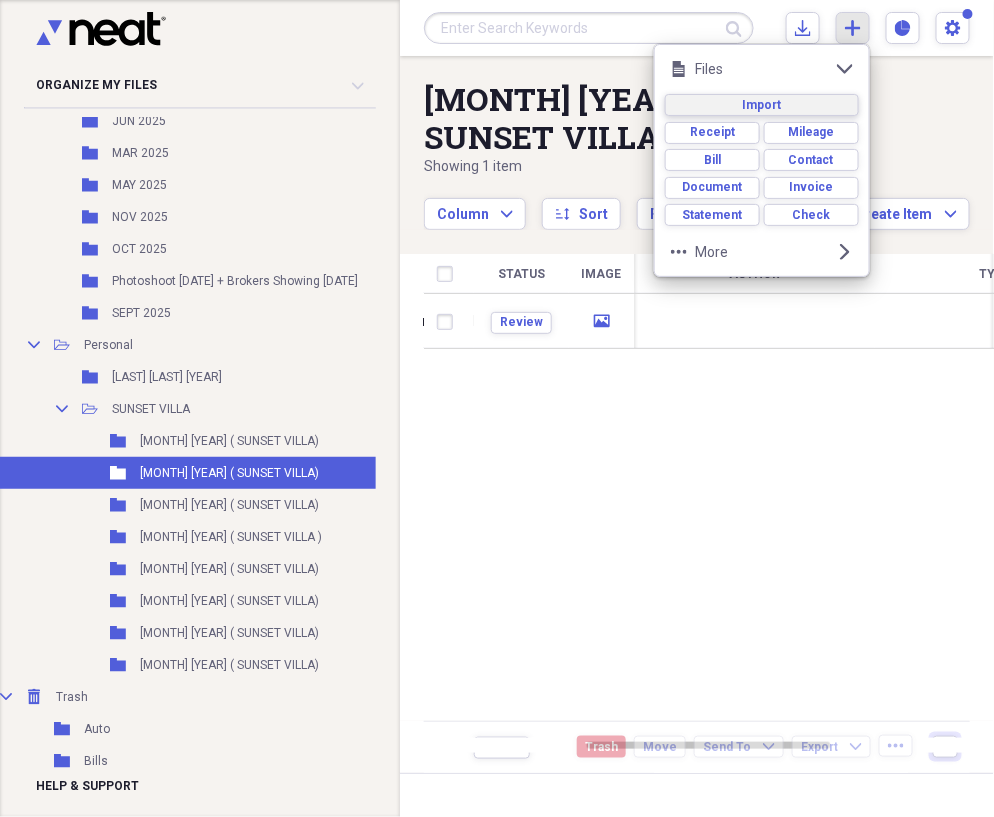 click on "Import" at bounding box center (762, 105) 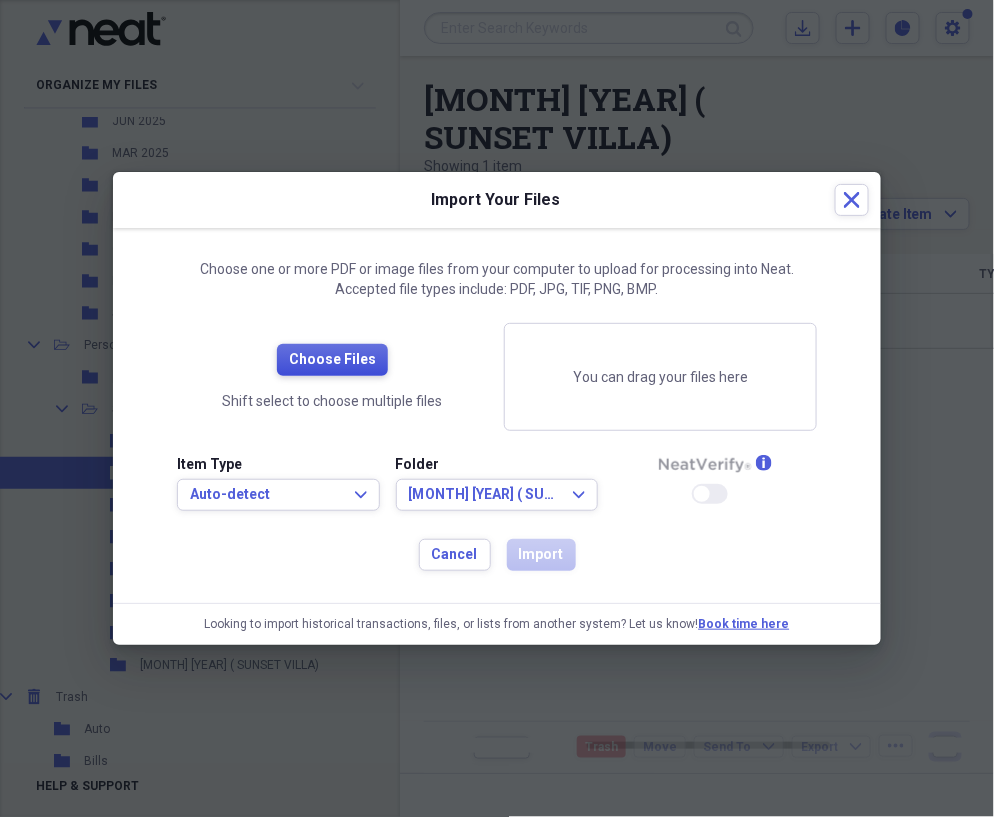 click on "Choose Files" at bounding box center [332, 360] 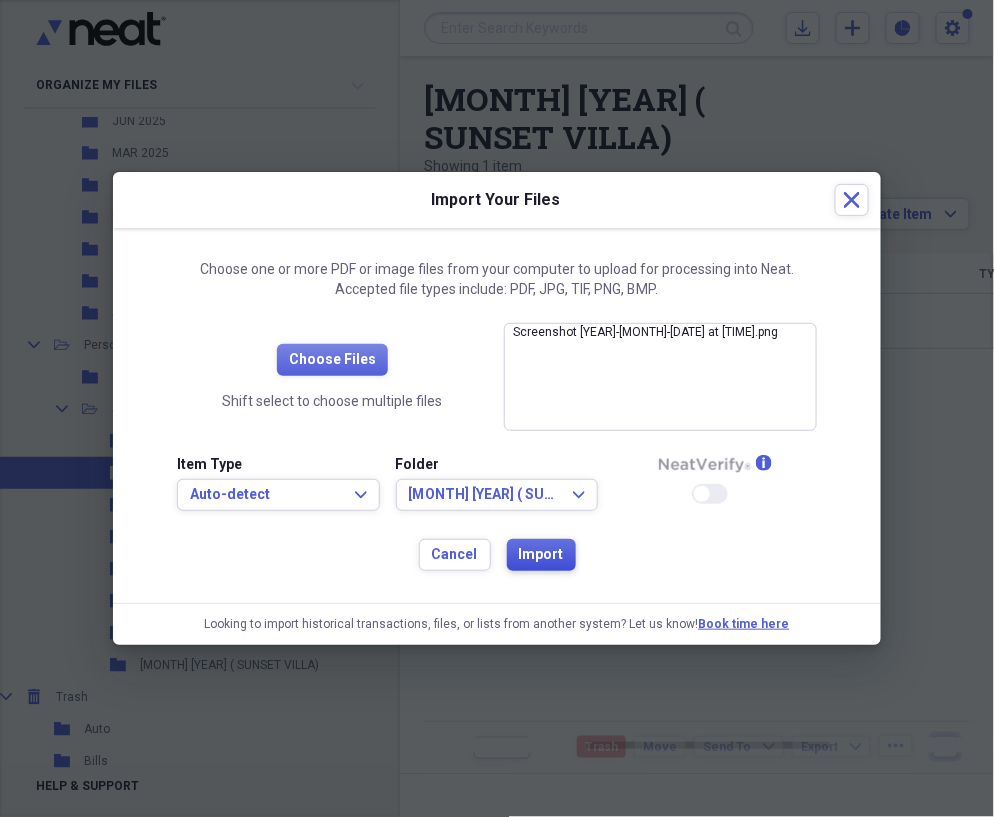 click on "Import" at bounding box center [541, 555] 